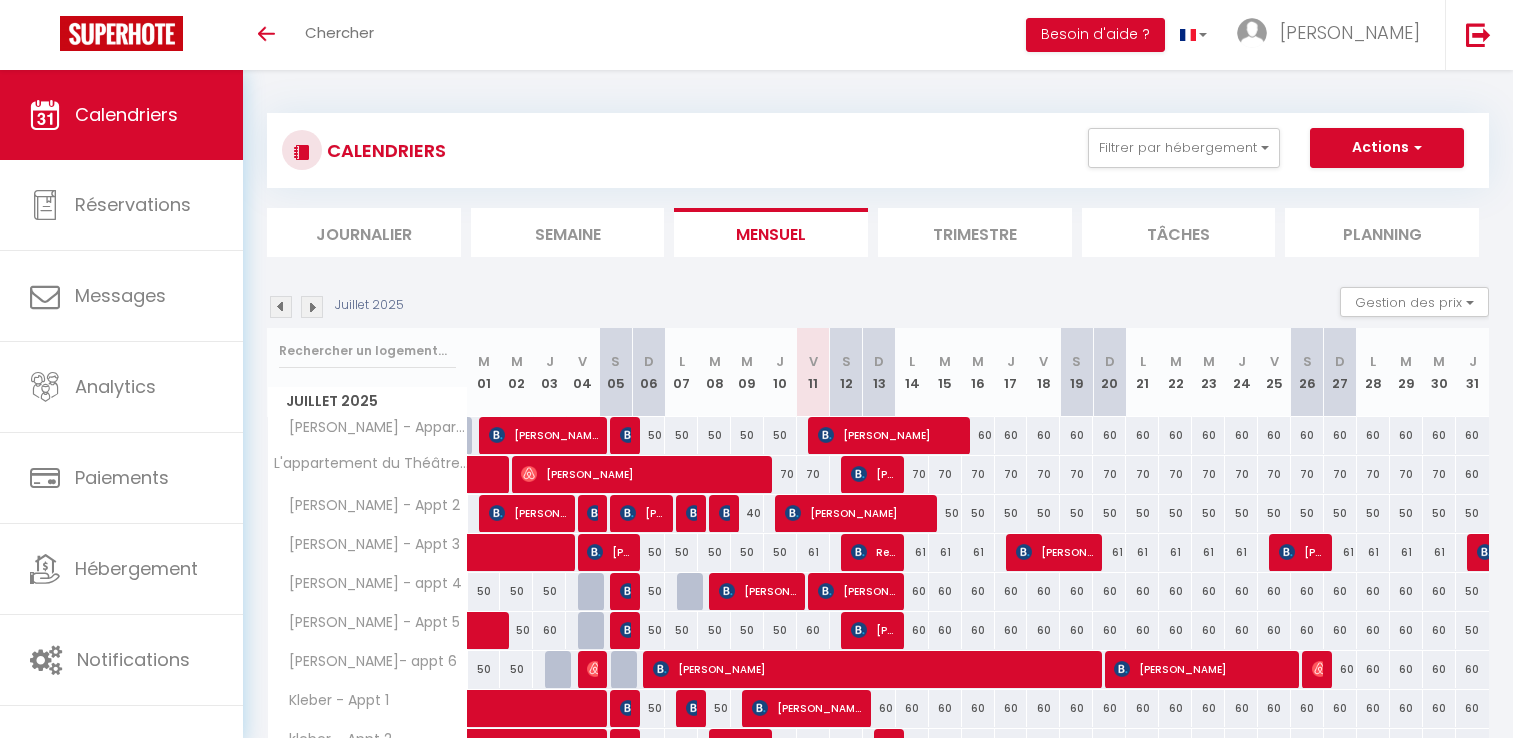 scroll, scrollTop: 196, scrollLeft: 0, axis: vertical 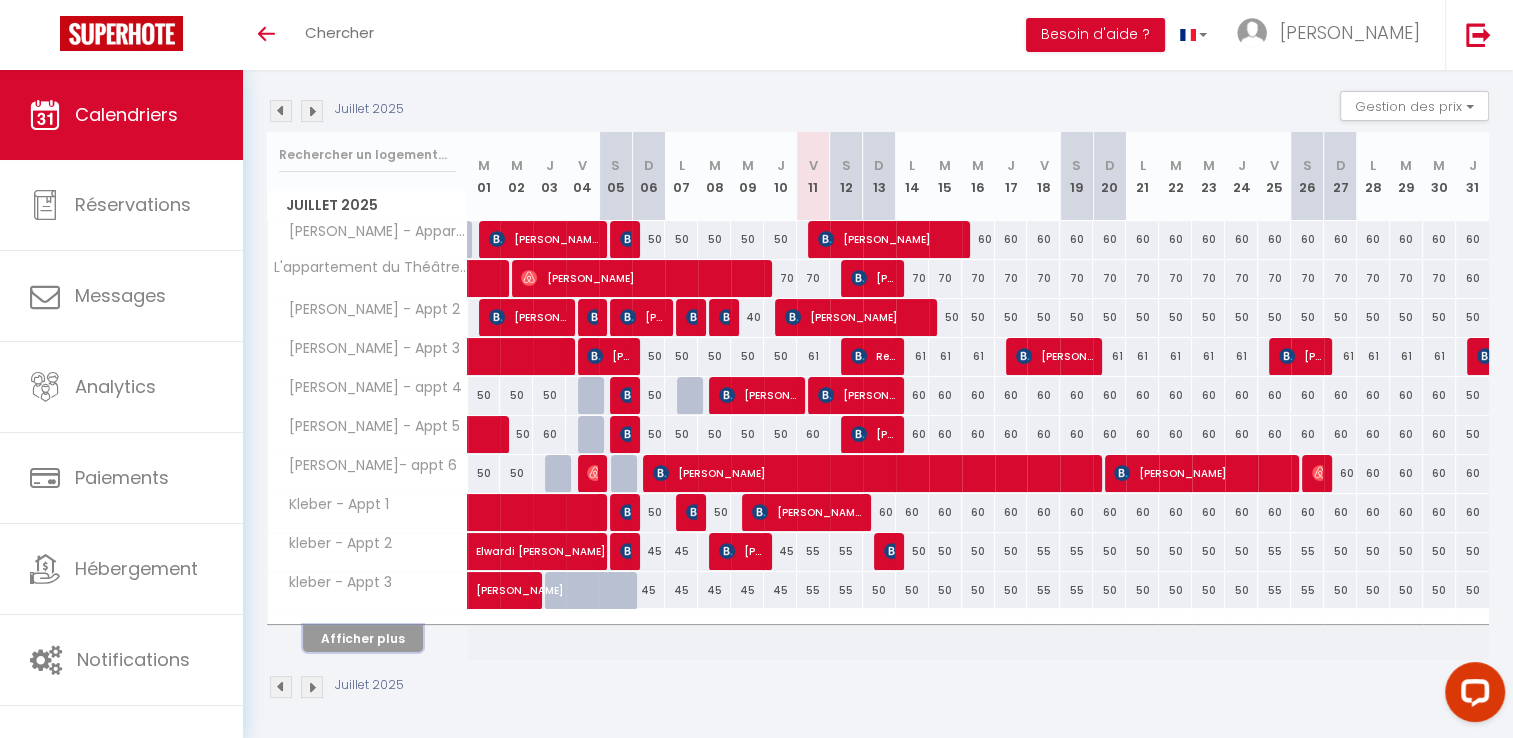 click on "Afficher plus" at bounding box center (363, 638) 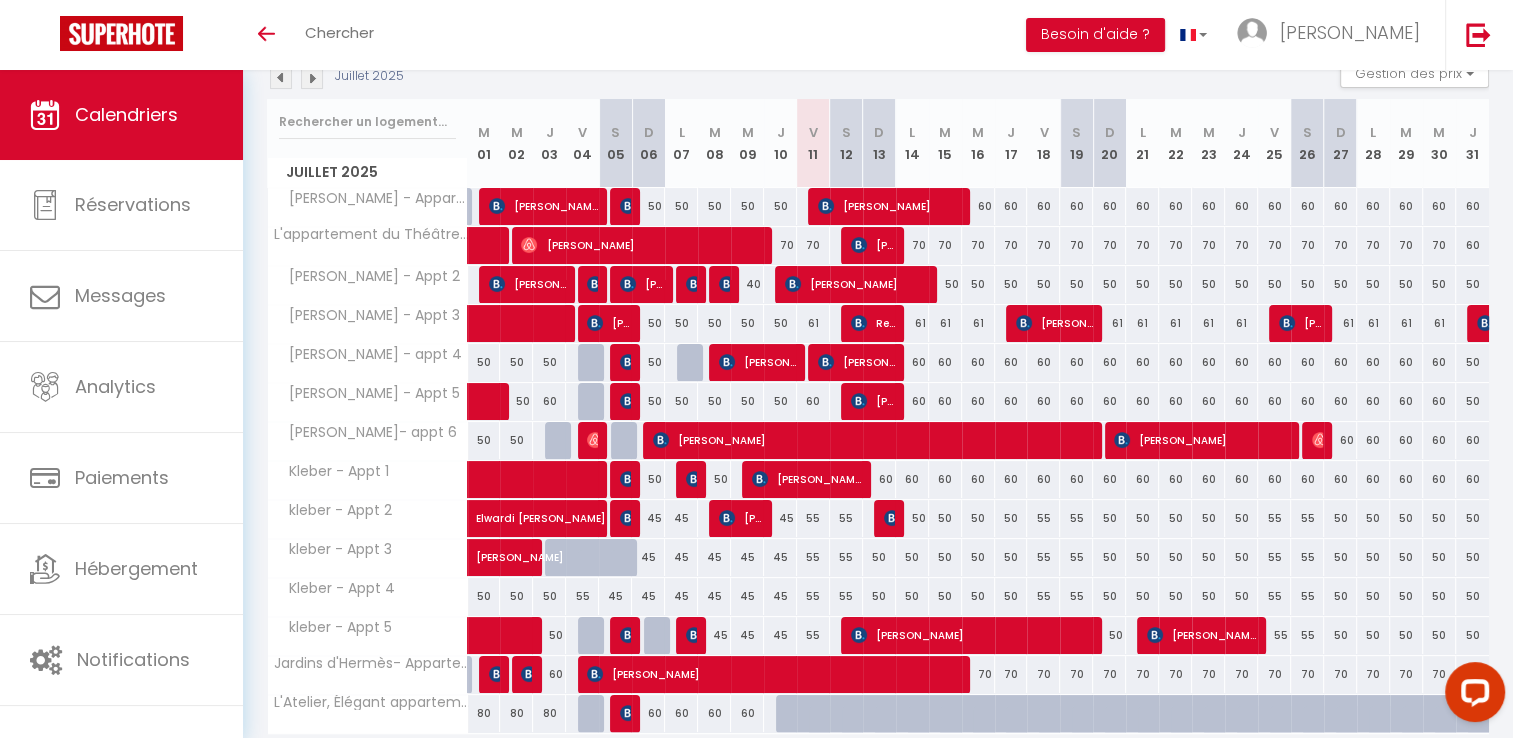 scroll, scrollTop: 239, scrollLeft: 0, axis: vertical 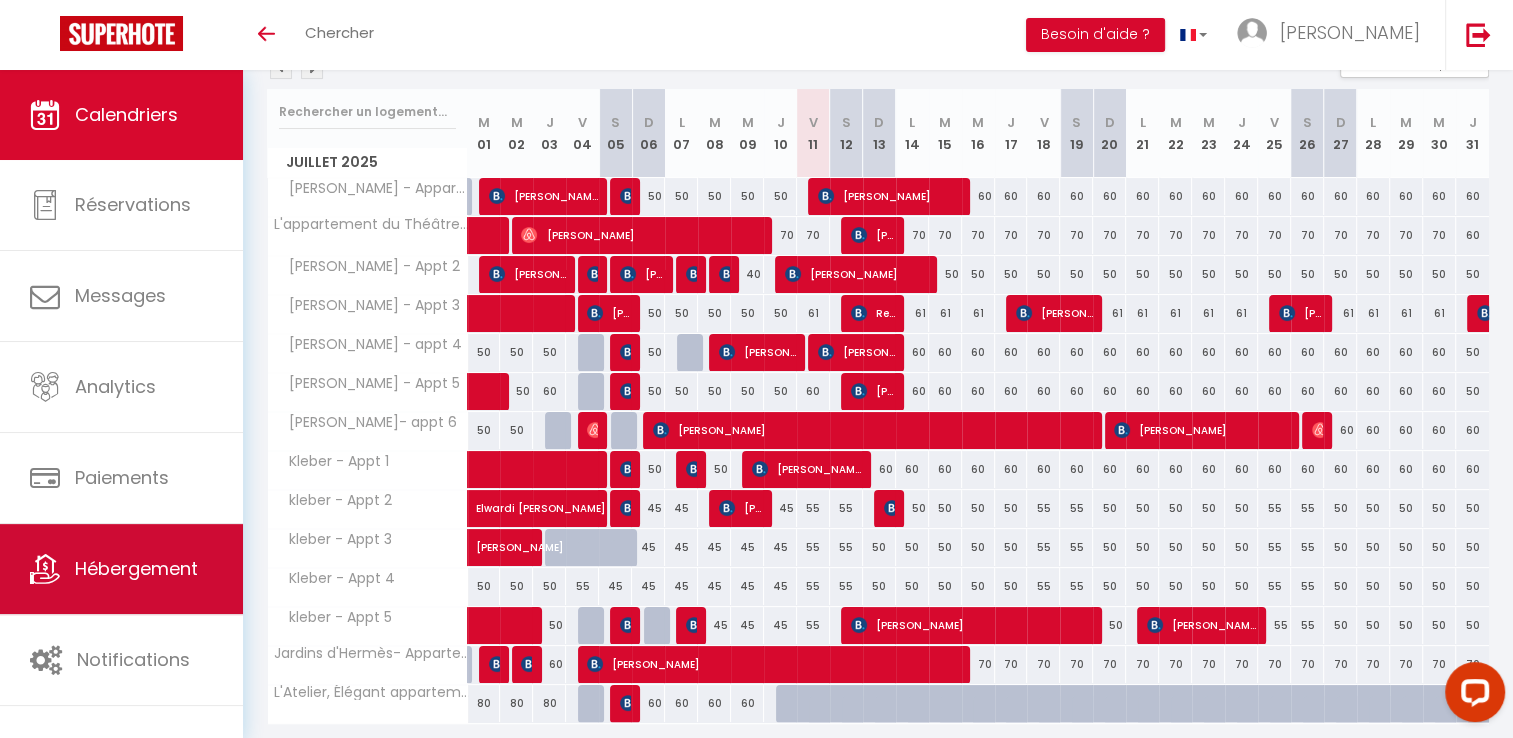 click on "Hébergement" at bounding box center [121, 569] 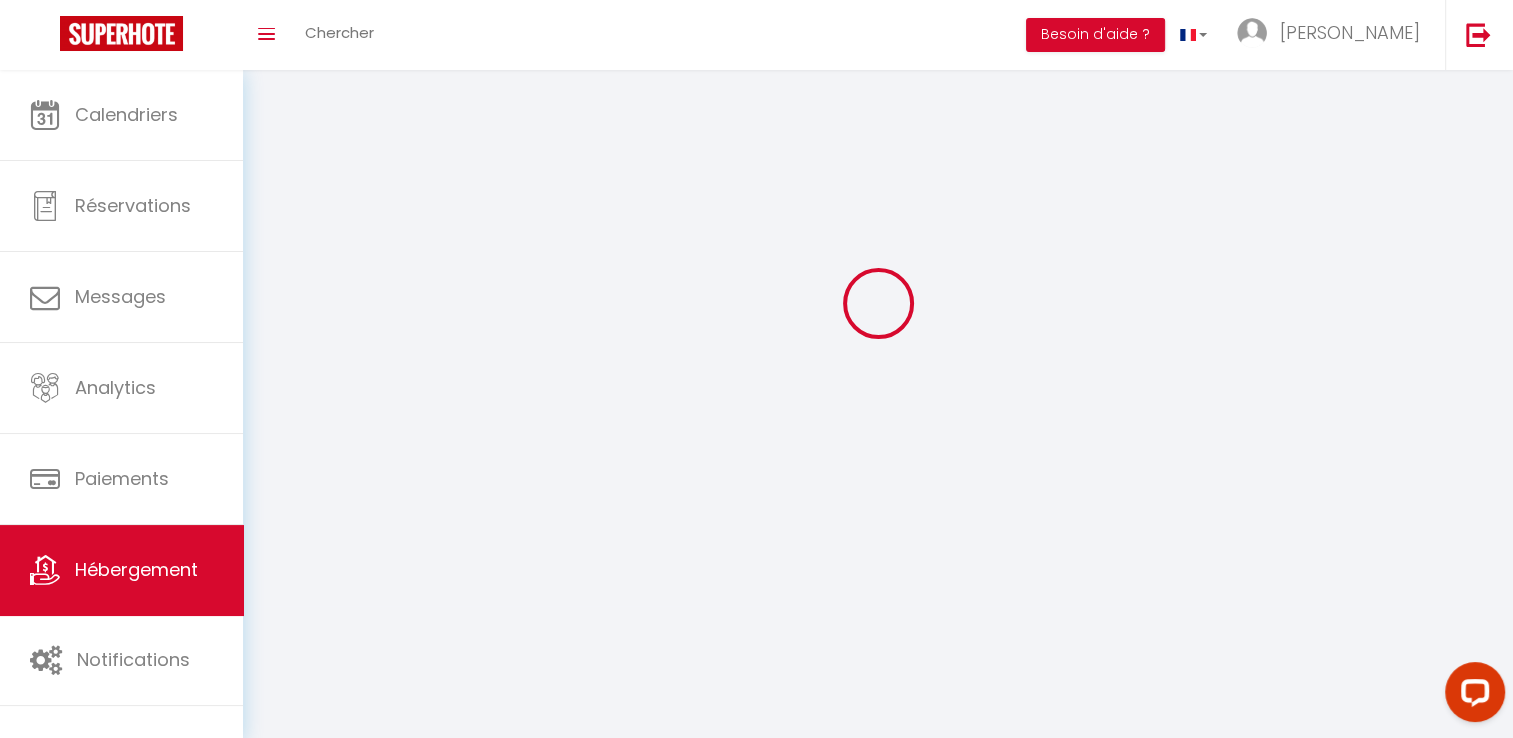 scroll, scrollTop: 0, scrollLeft: 0, axis: both 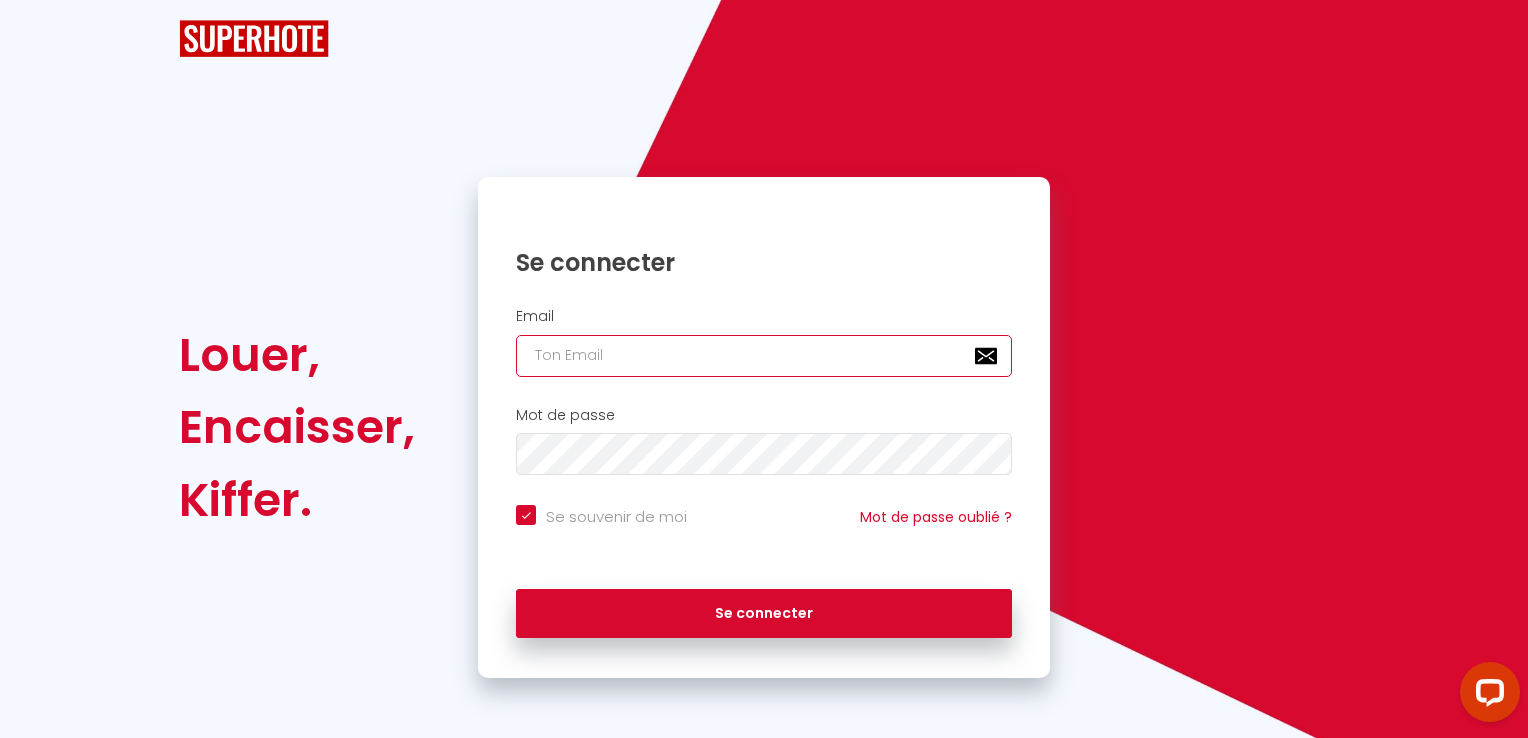 type on "[EMAIL_ADDRESS][DOMAIN_NAME]" 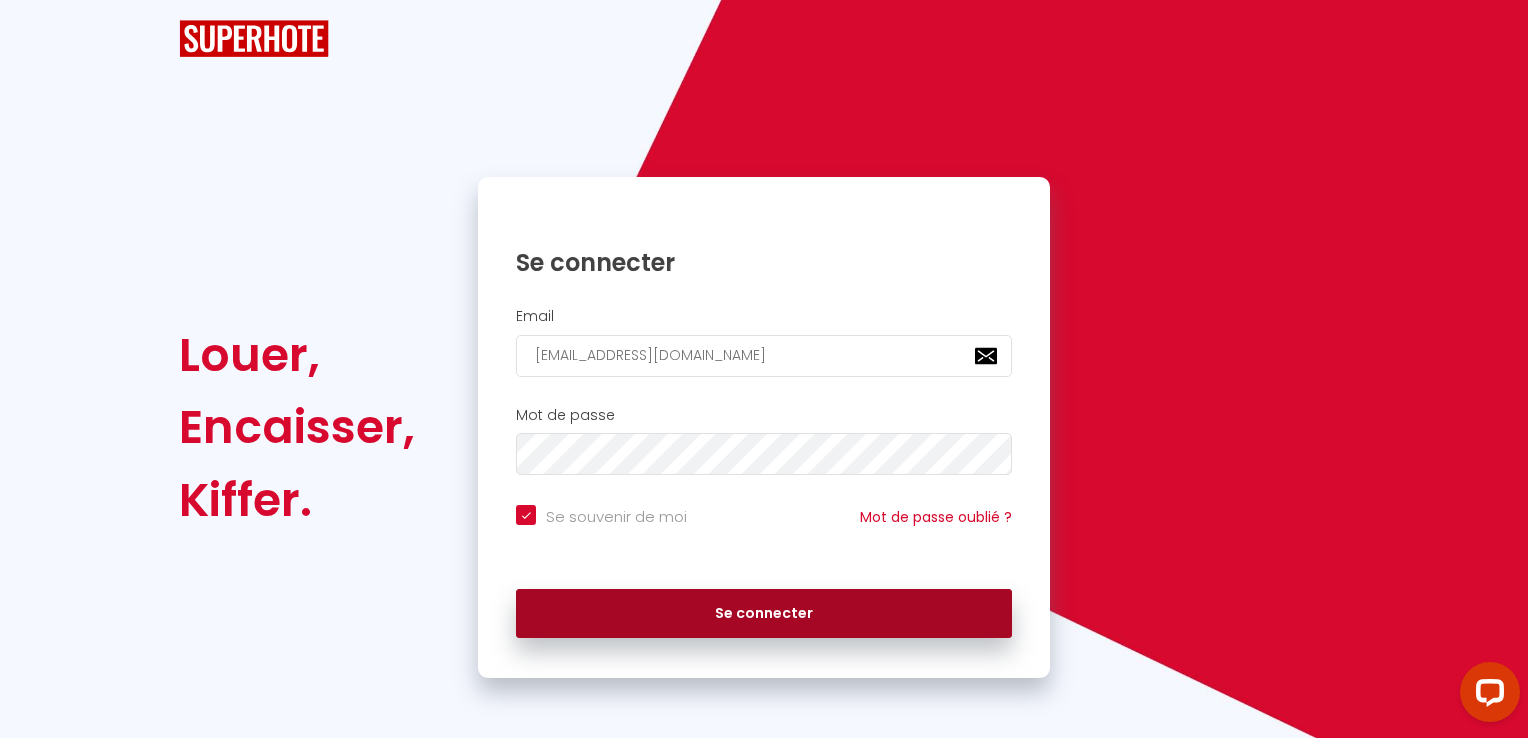 click on "Se connecter" at bounding box center (764, 614) 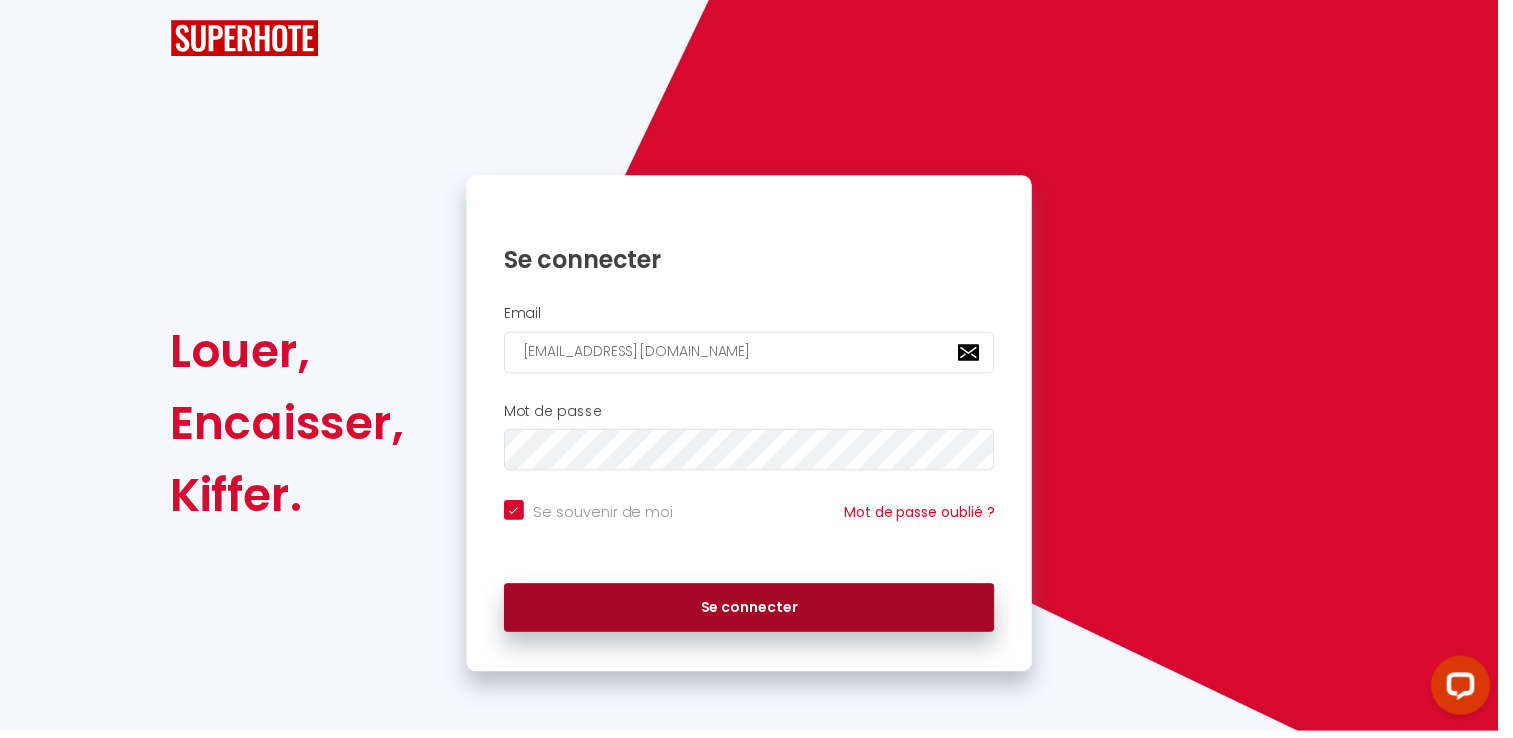 checkbox on "true" 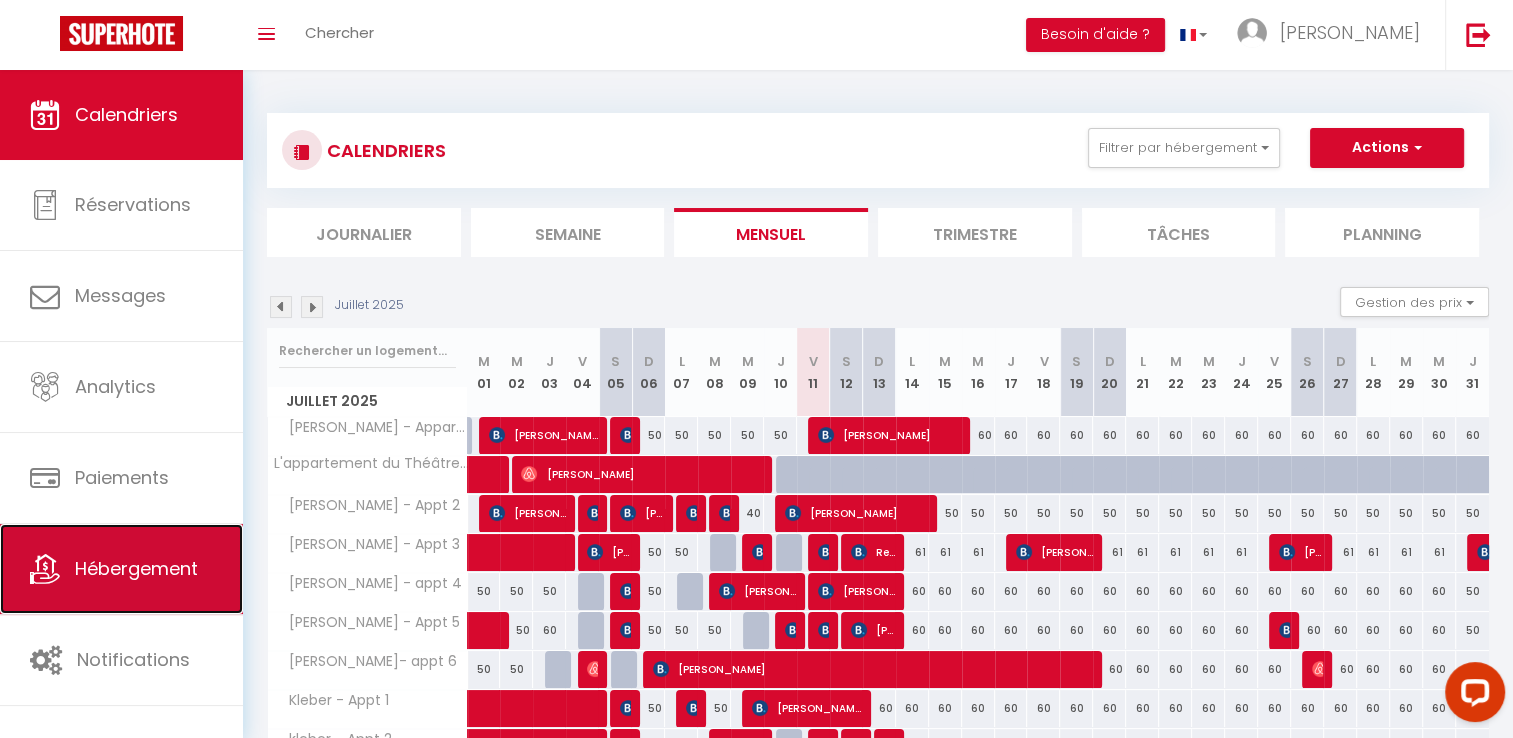 click on "Hébergement" at bounding box center (121, 569) 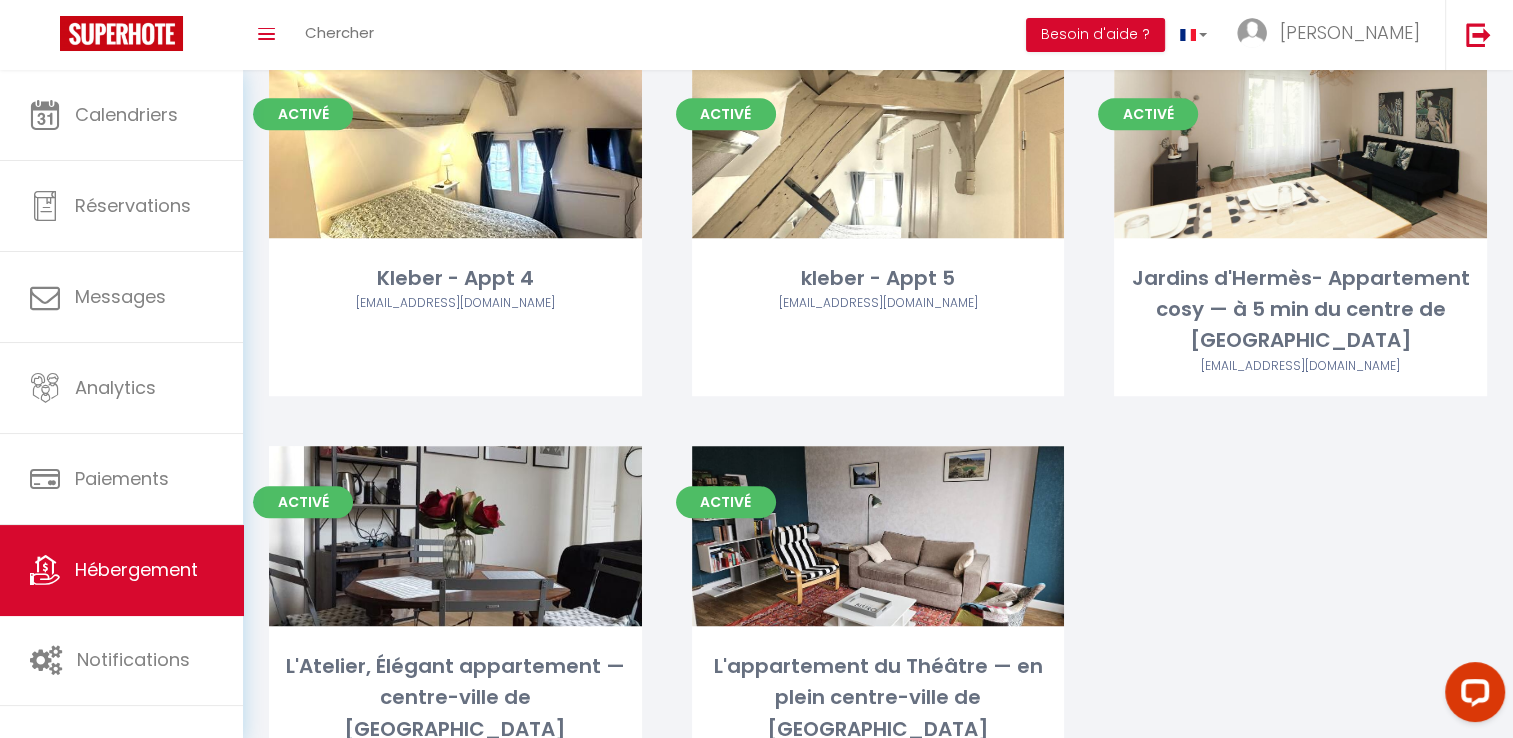scroll, scrollTop: 1192, scrollLeft: 0, axis: vertical 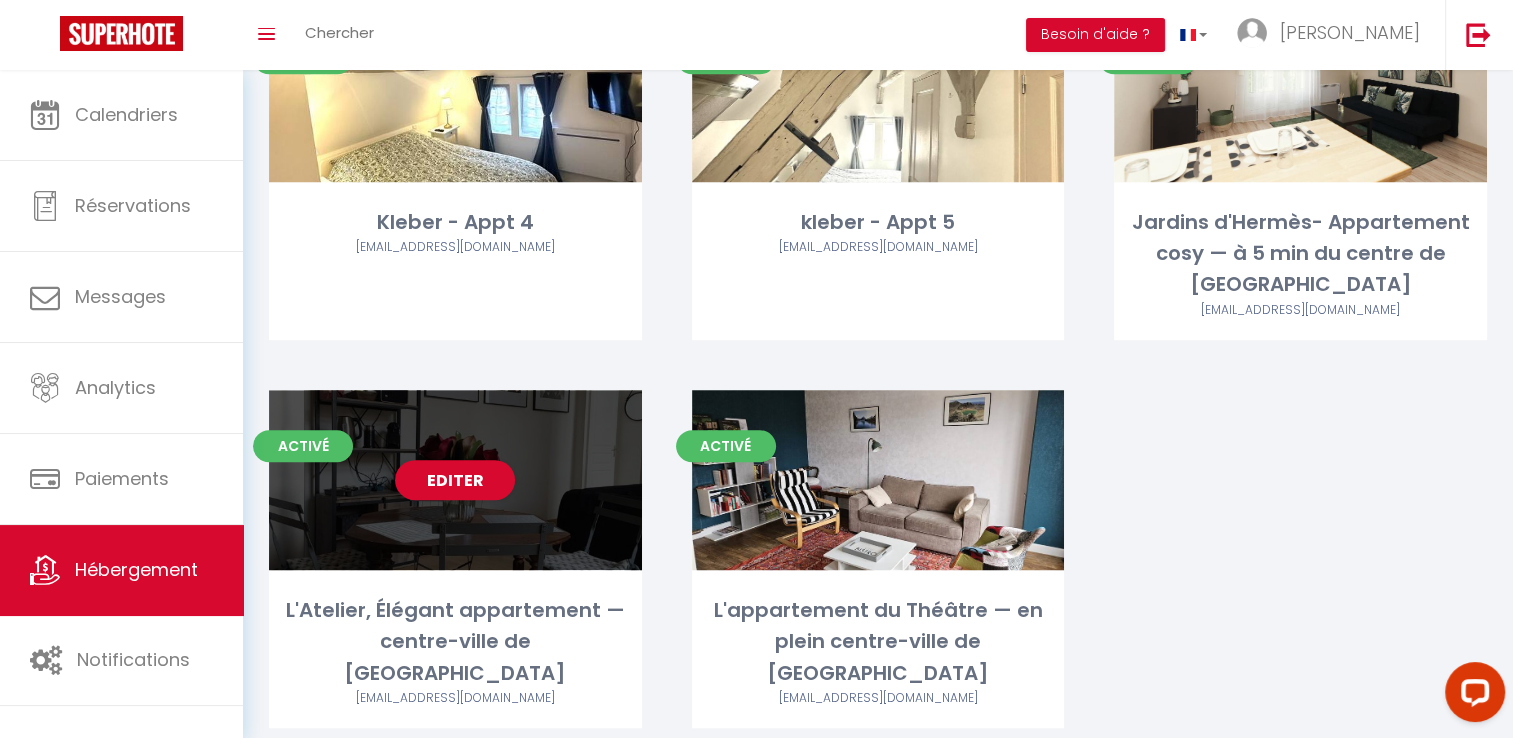 click on "L'Atelier, Élégant appartement — centre-ville de [GEOGRAPHIC_DATA]" at bounding box center (455, 642) 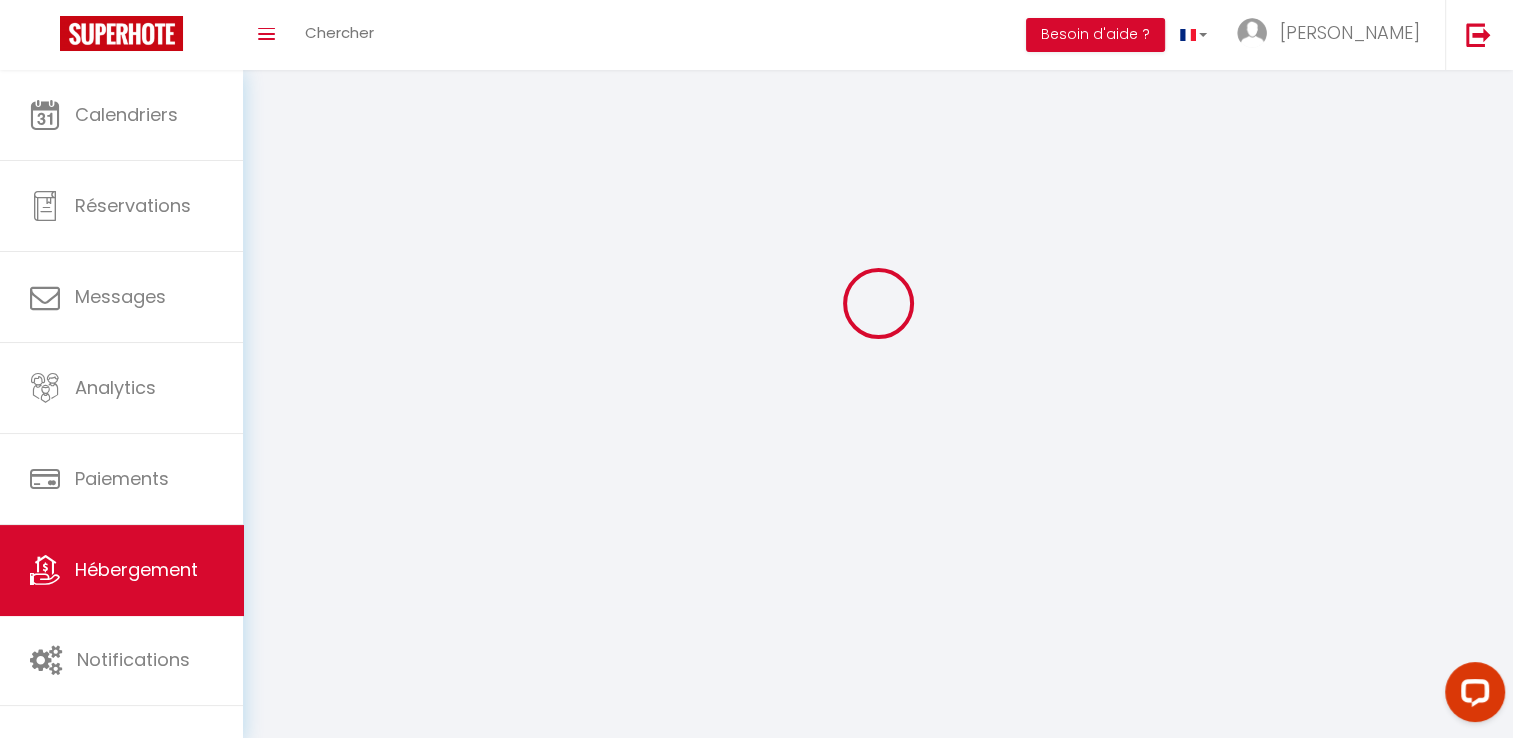 scroll, scrollTop: 0, scrollLeft: 0, axis: both 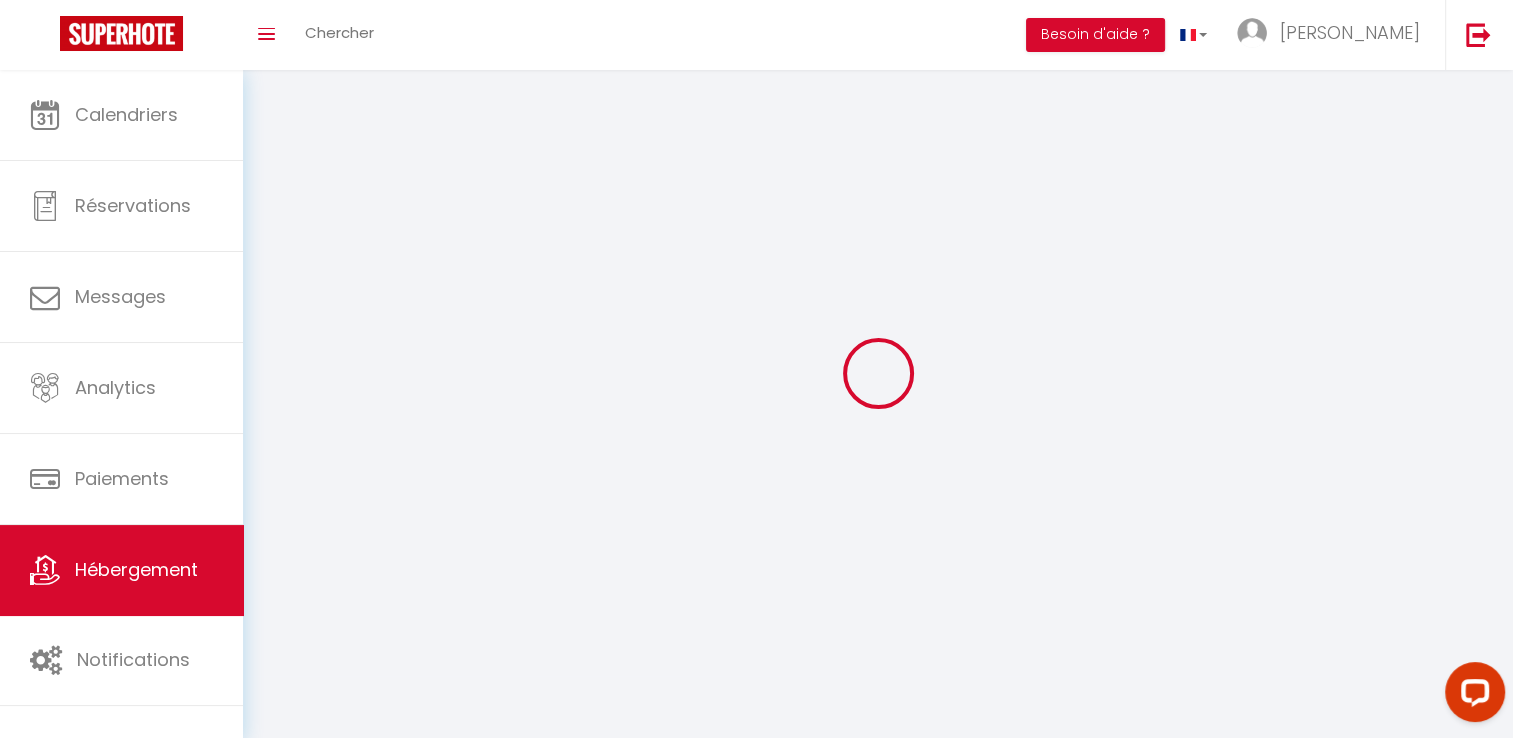 select 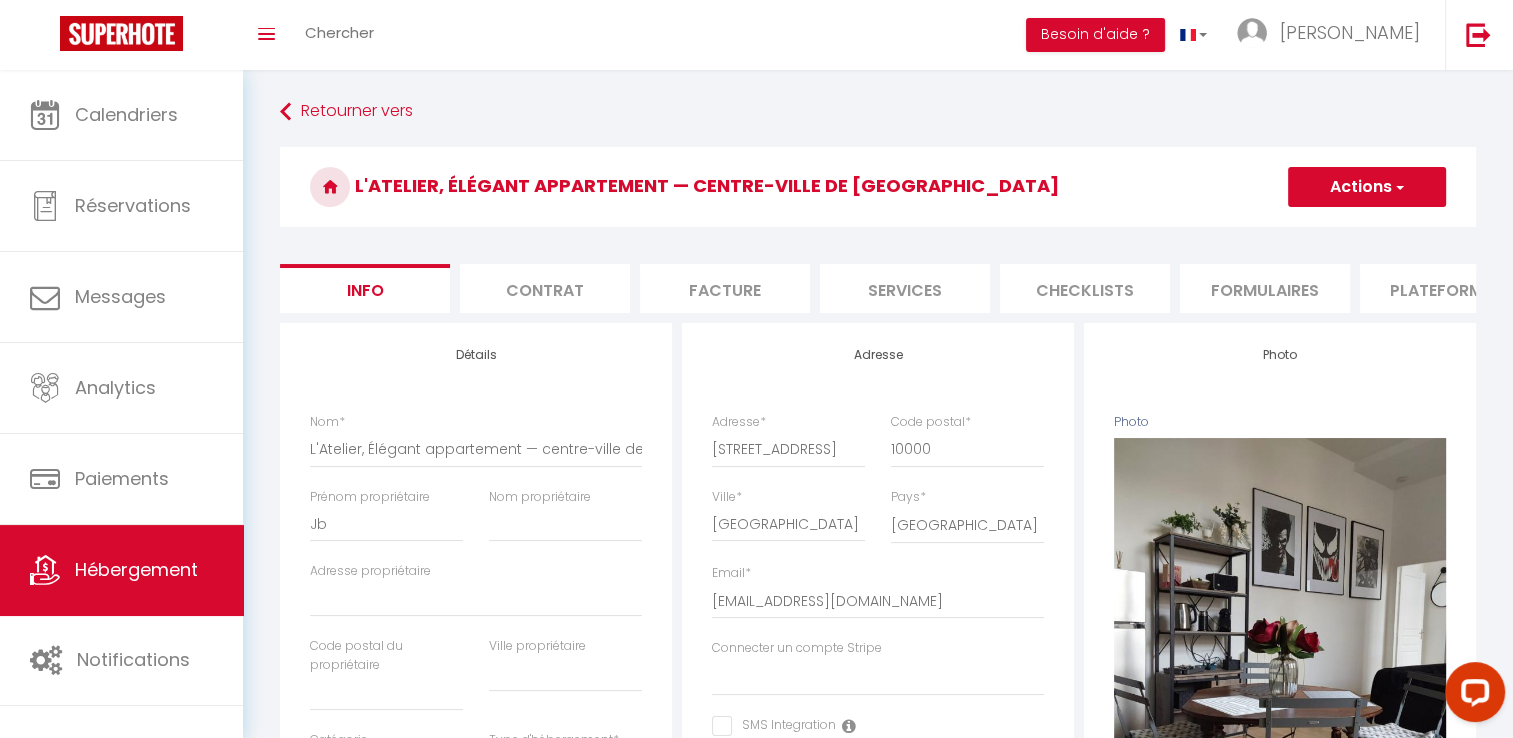 select 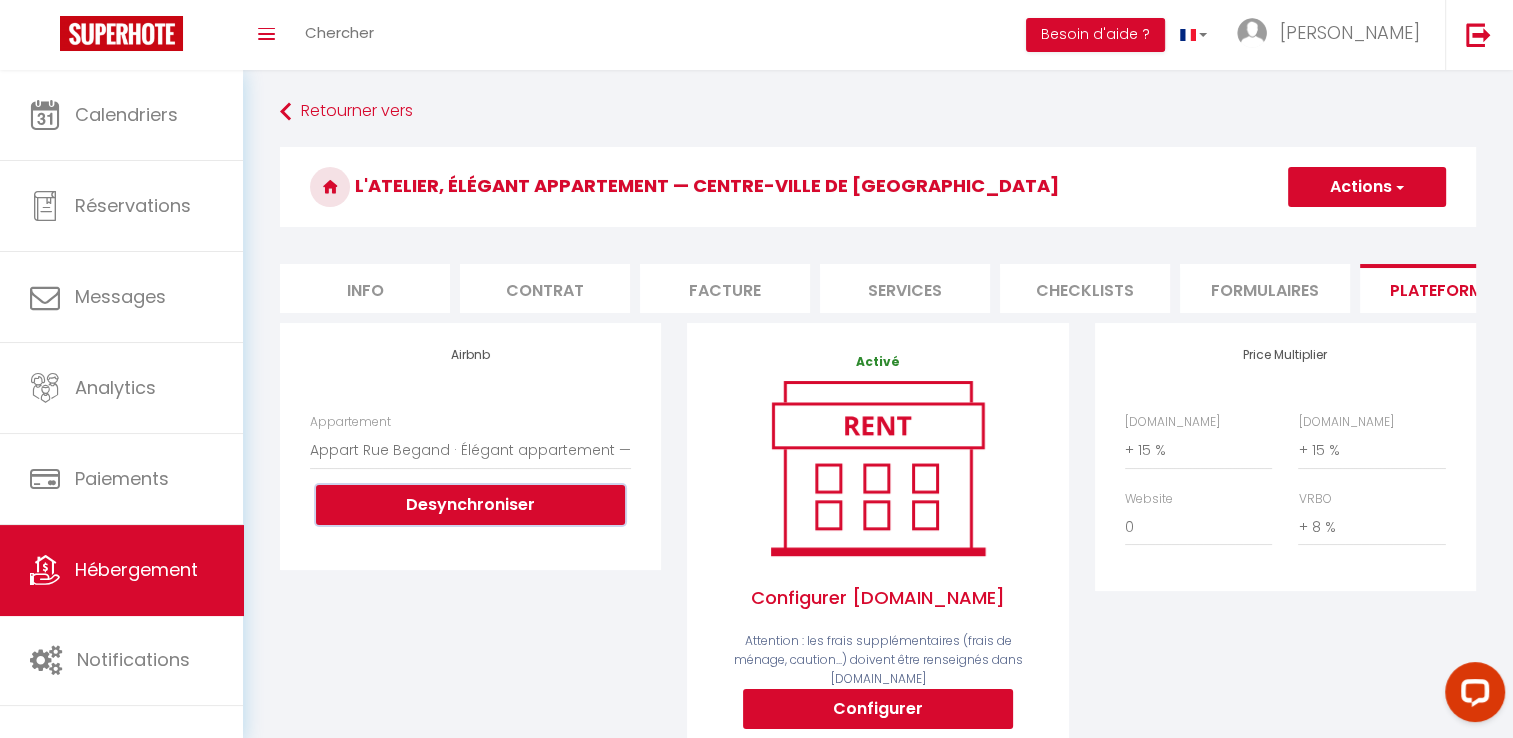click on "Desynchroniser" at bounding box center [470, 505] 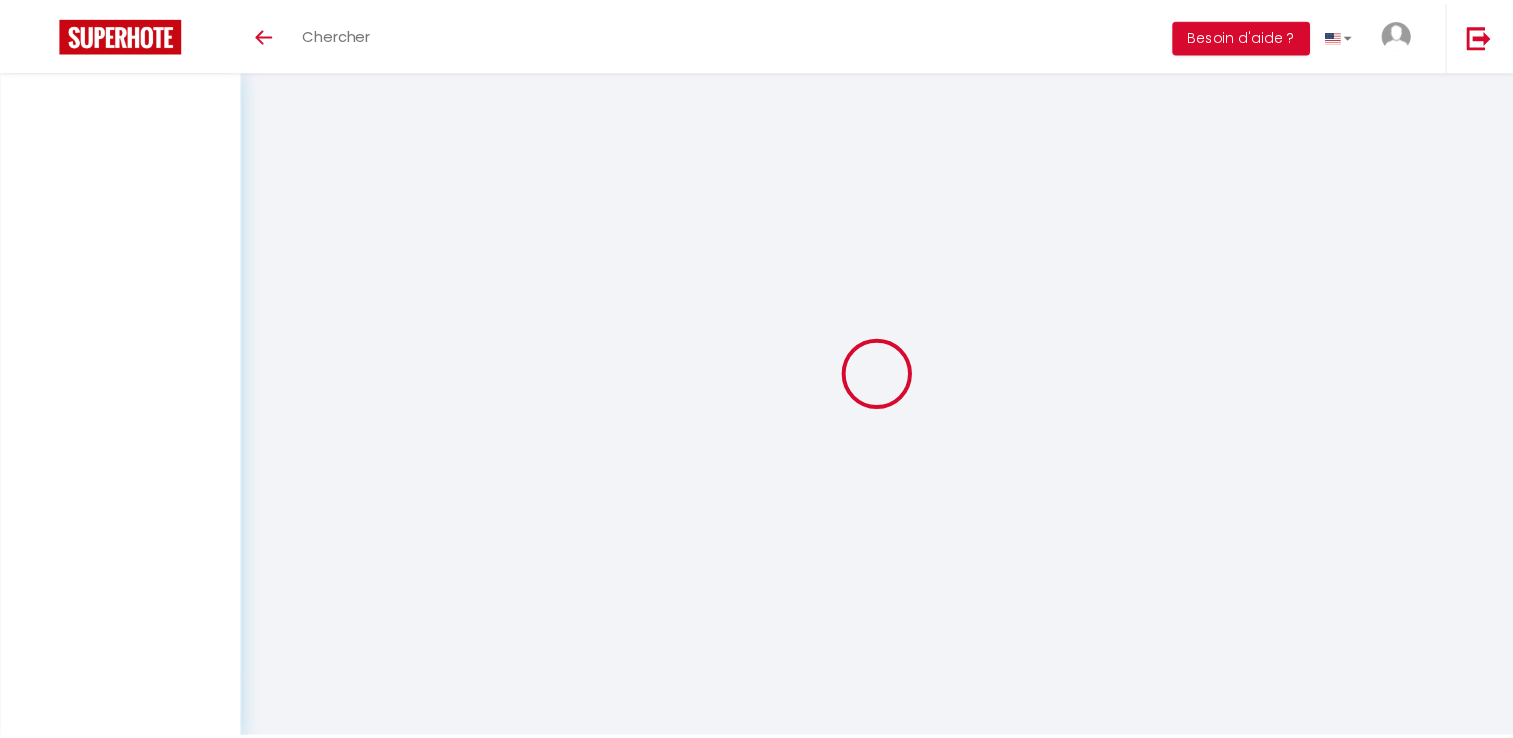 scroll, scrollTop: 0, scrollLeft: 0, axis: both 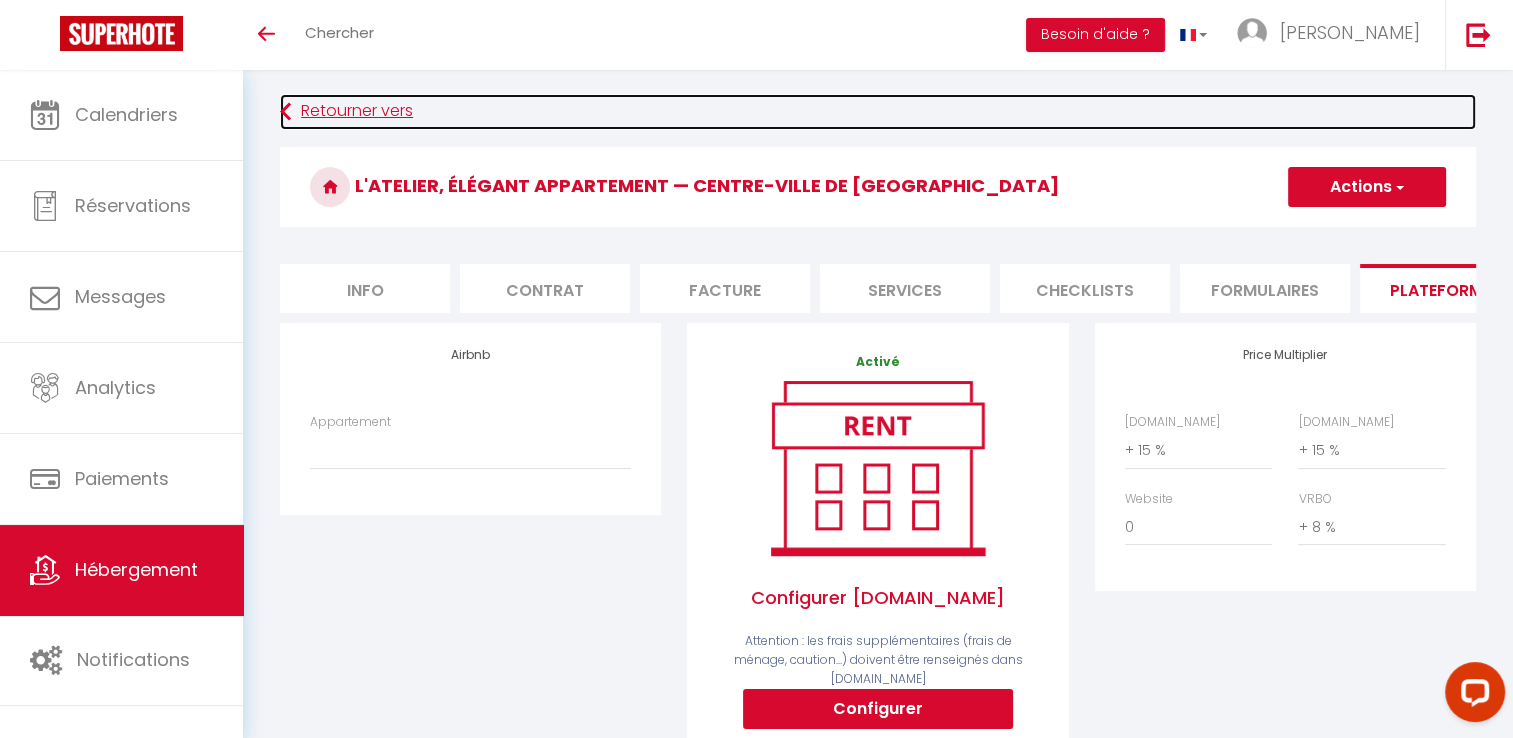 click on "Retourner vers" at bounding box center (878, 112) 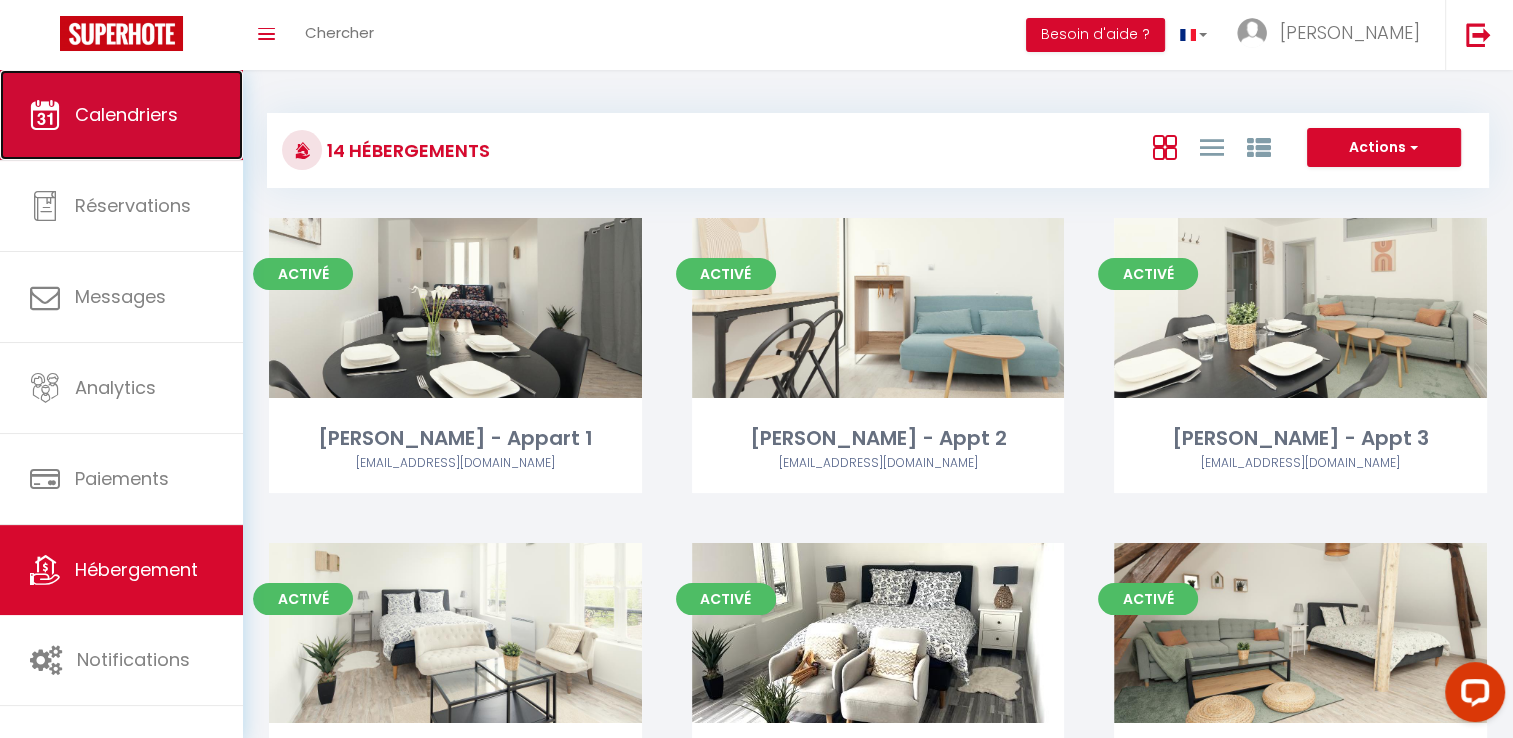 click on "Calendriers" at bounding box center [121, 115] 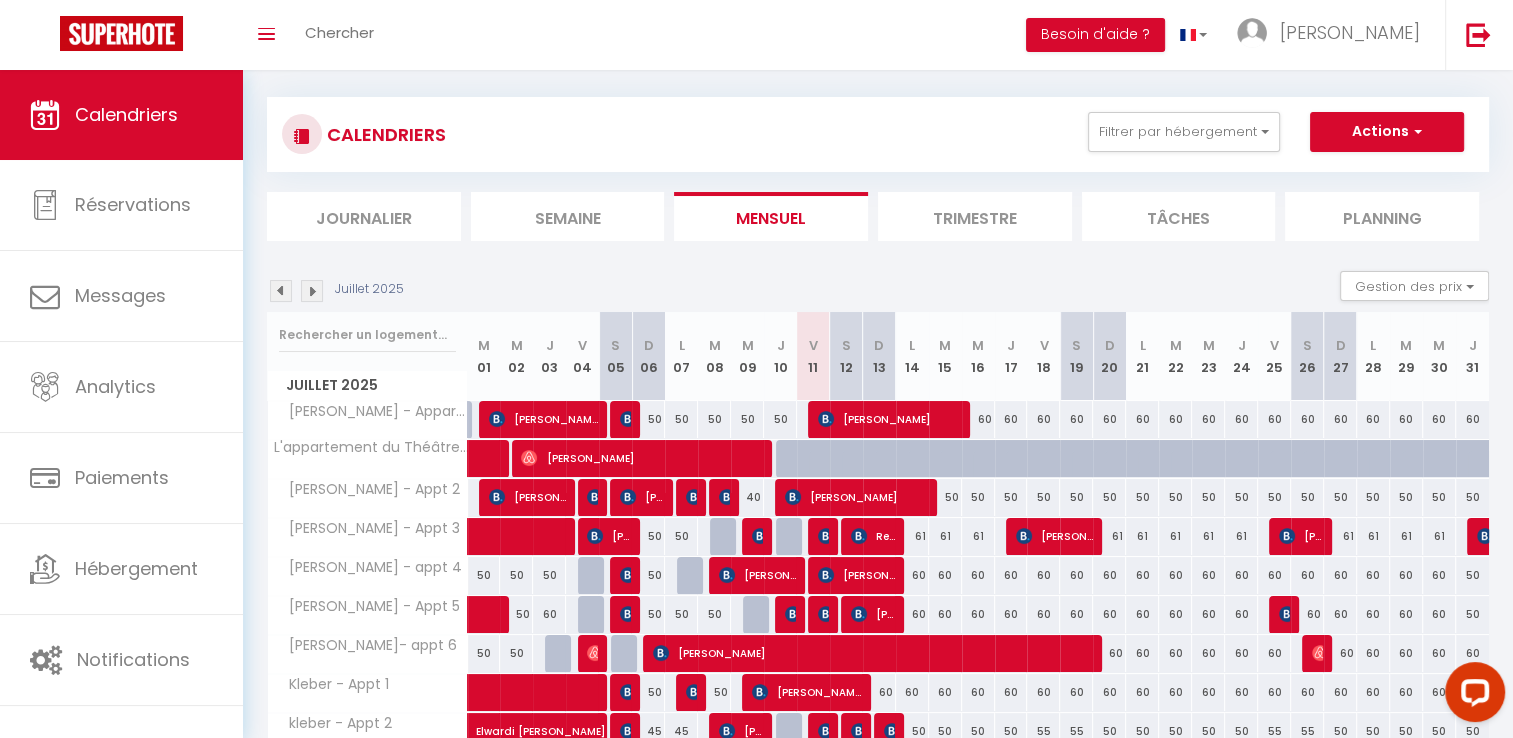 scroll, scrollTop: 196, scrollLeft: 0, axis: vertical 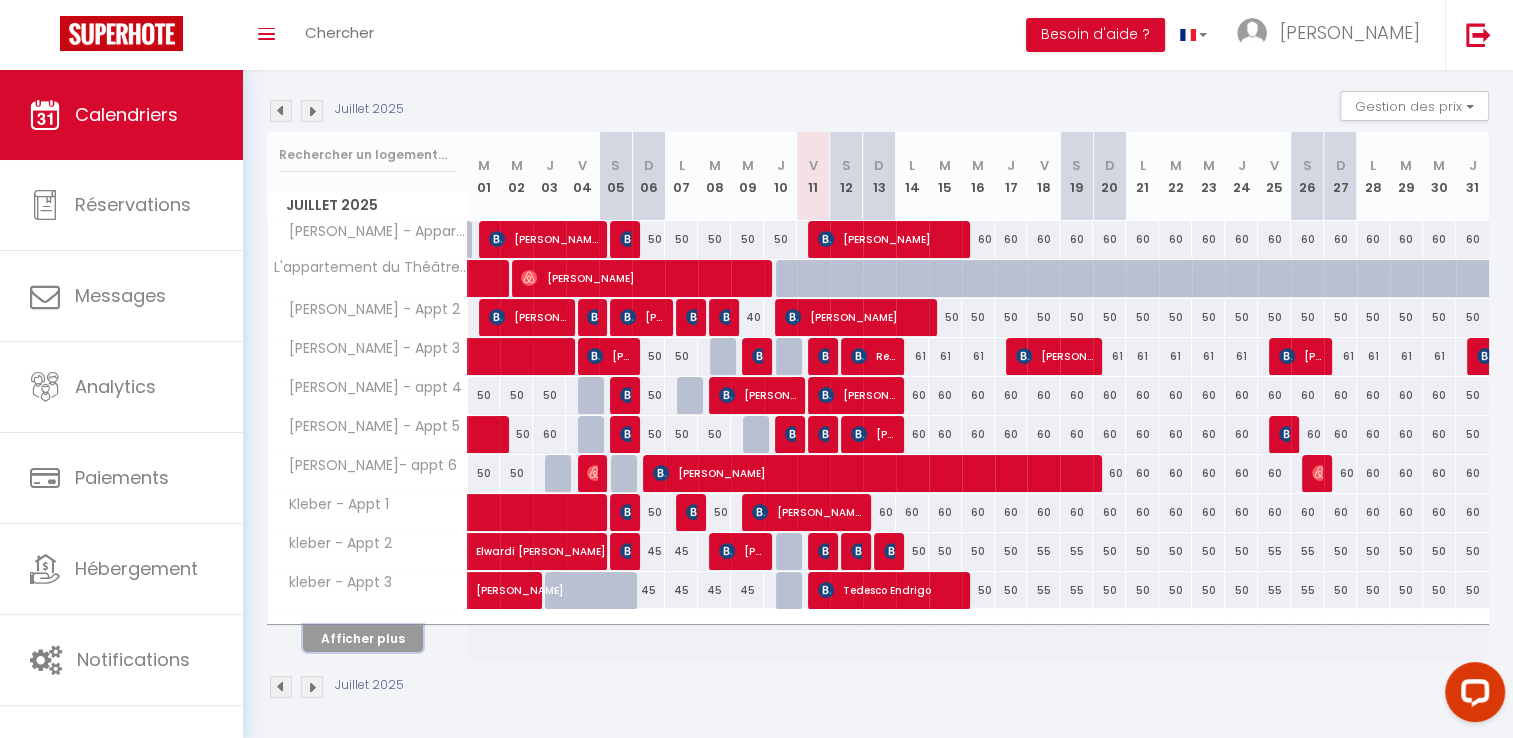 click on "Afficher plus" at bounding box center [363, 638] 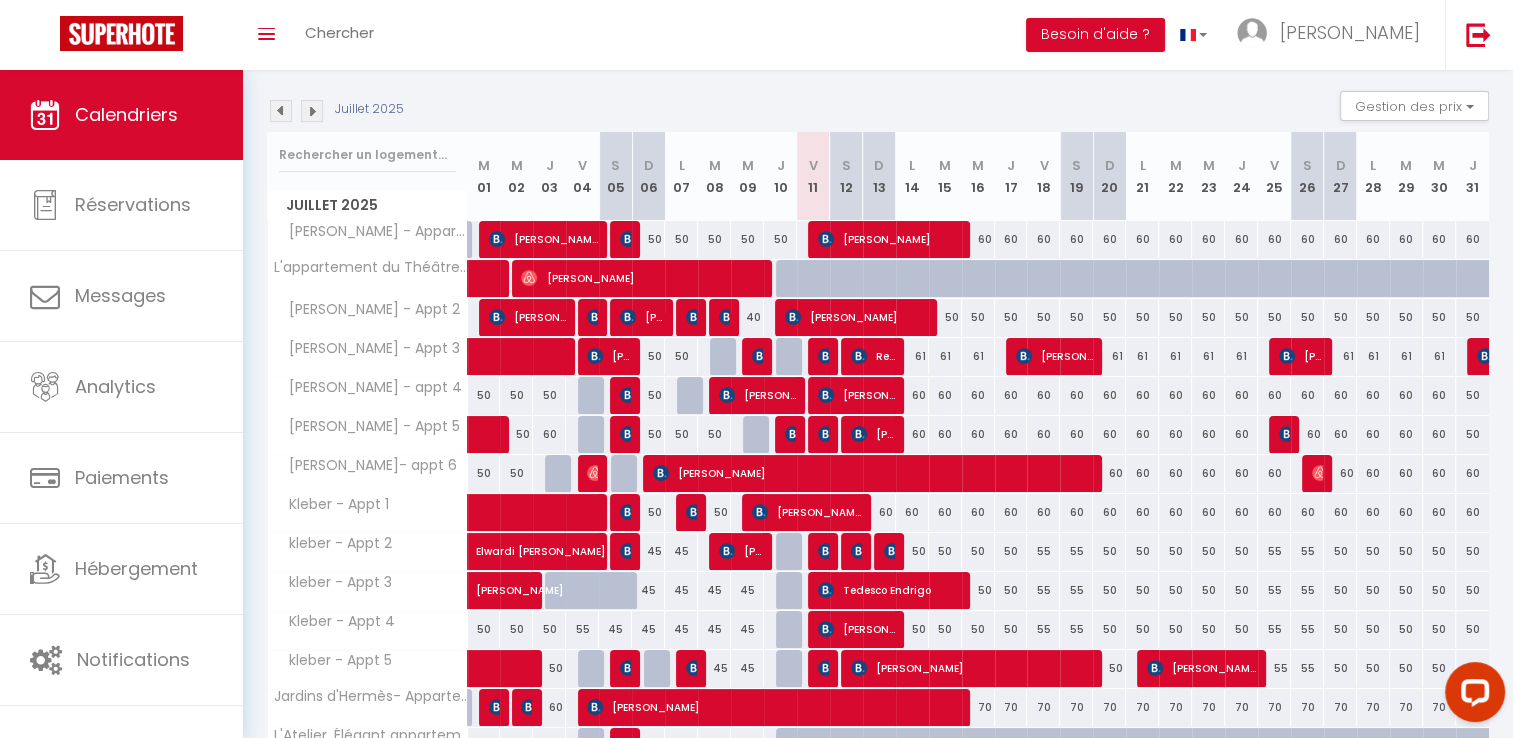 scroll, scrollTop: 303, scrollLeft: 0, axis: vertical 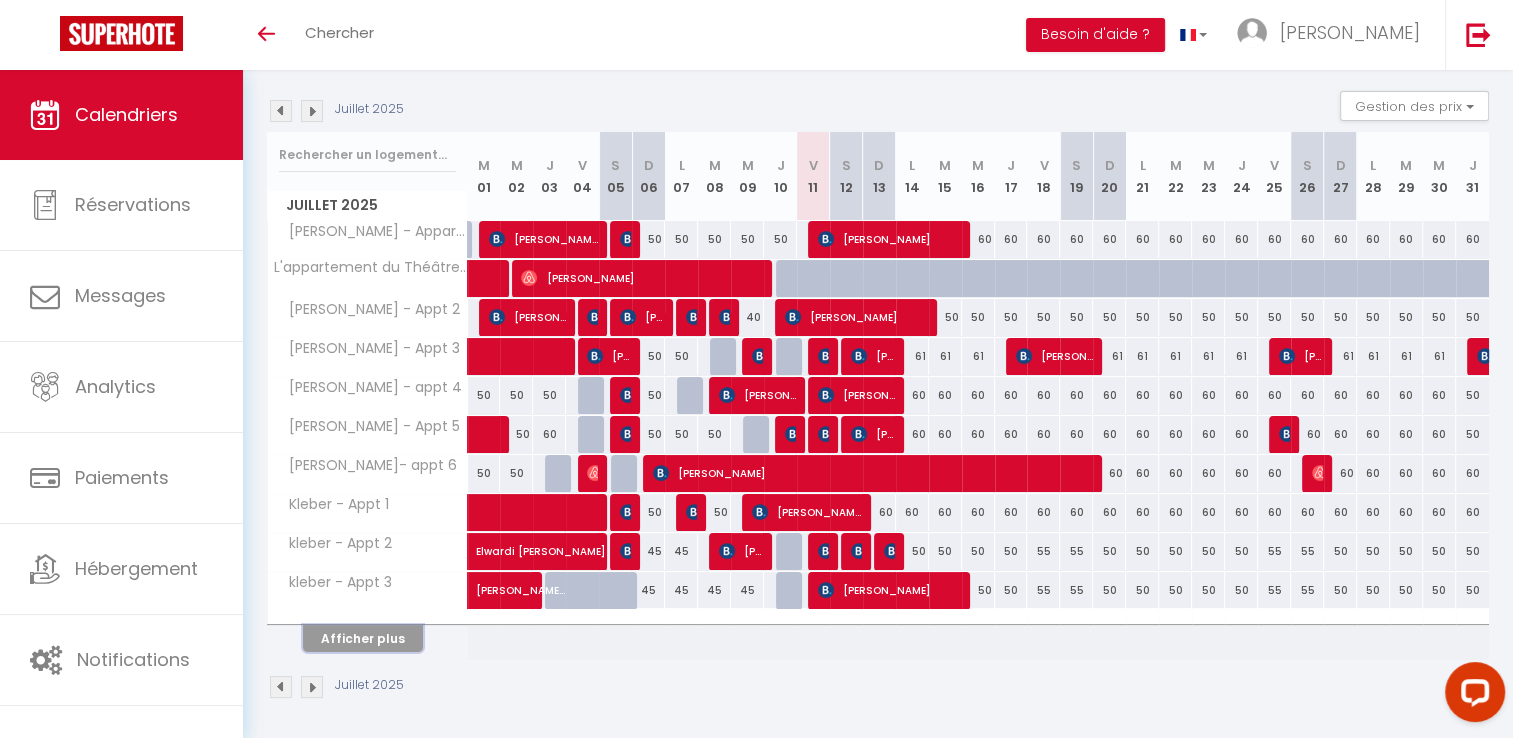 click on "Afficher plus" at bounding box center (363, 638) 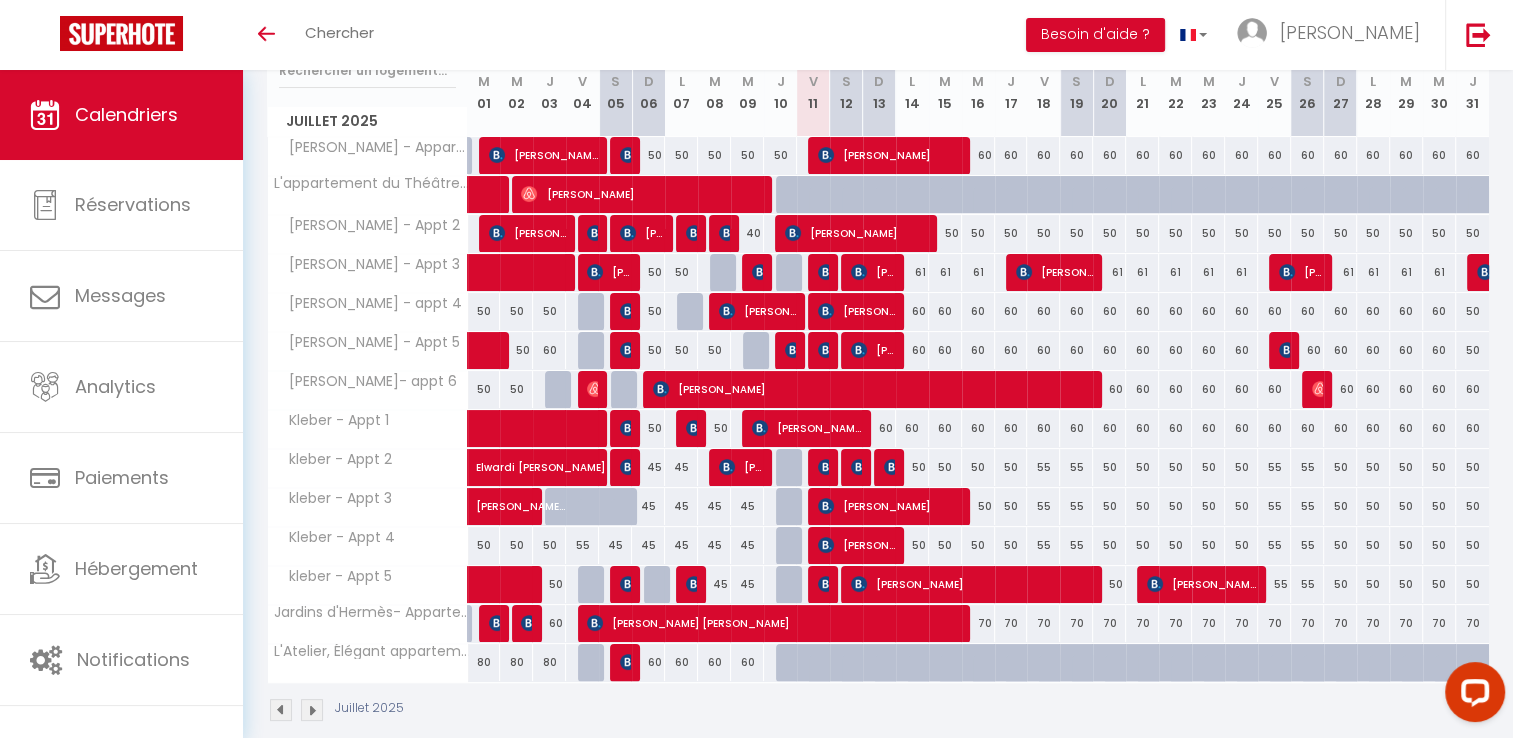 scroll, scrollTop: 303, scrollLeft: 0, axis: vertical 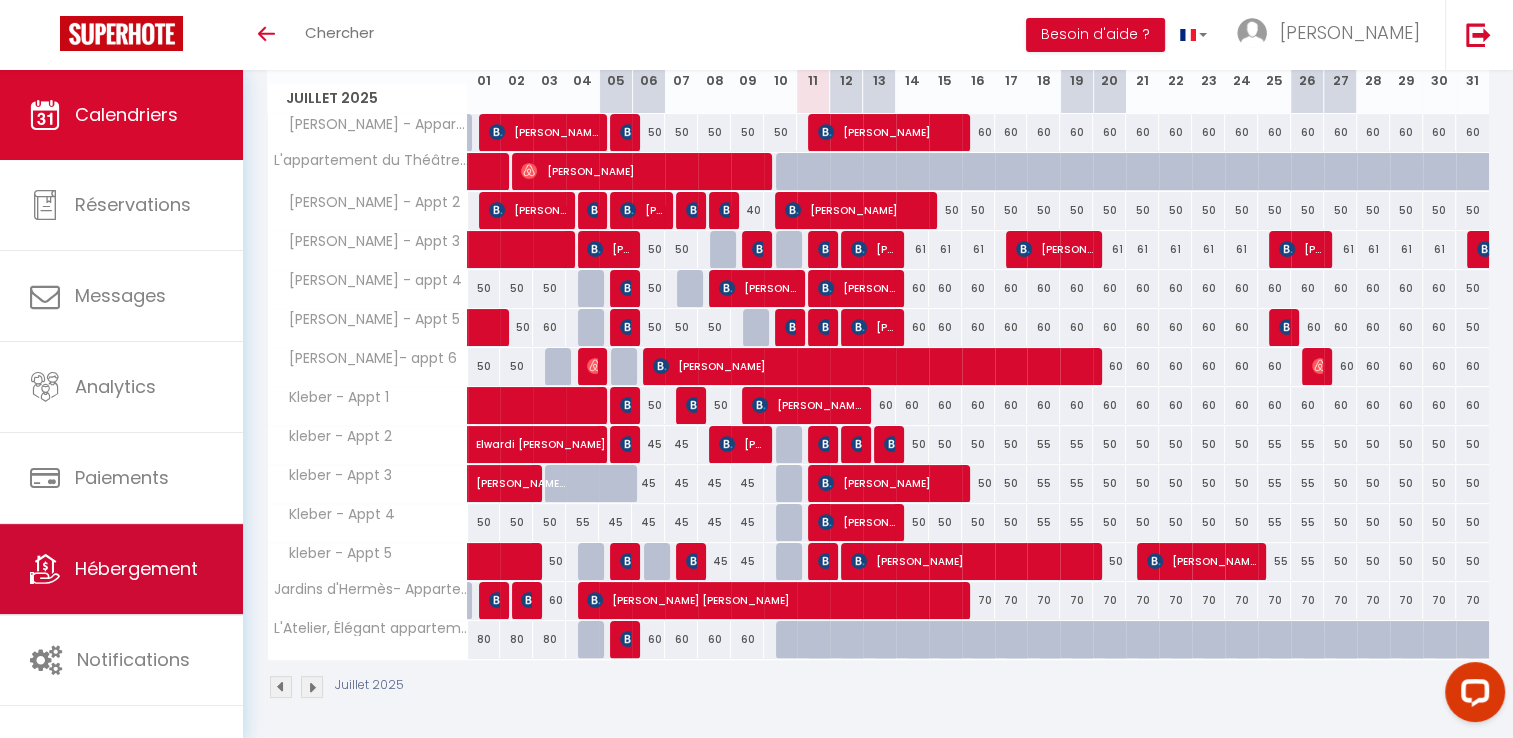 click on "Hébergement" at bounding box center [121, 569] 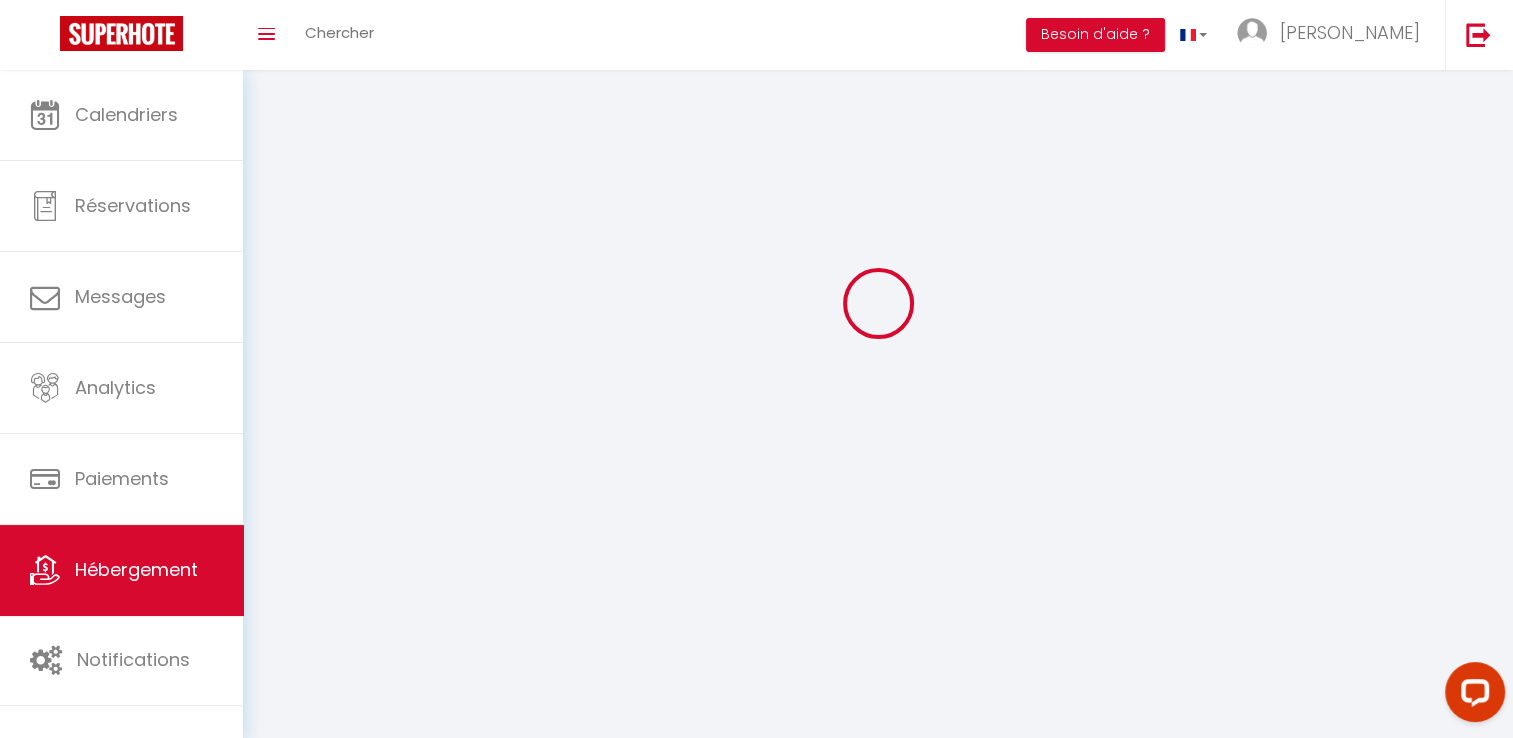 scroll, scrollTop: 0, scrollLeft: 0, axis: both 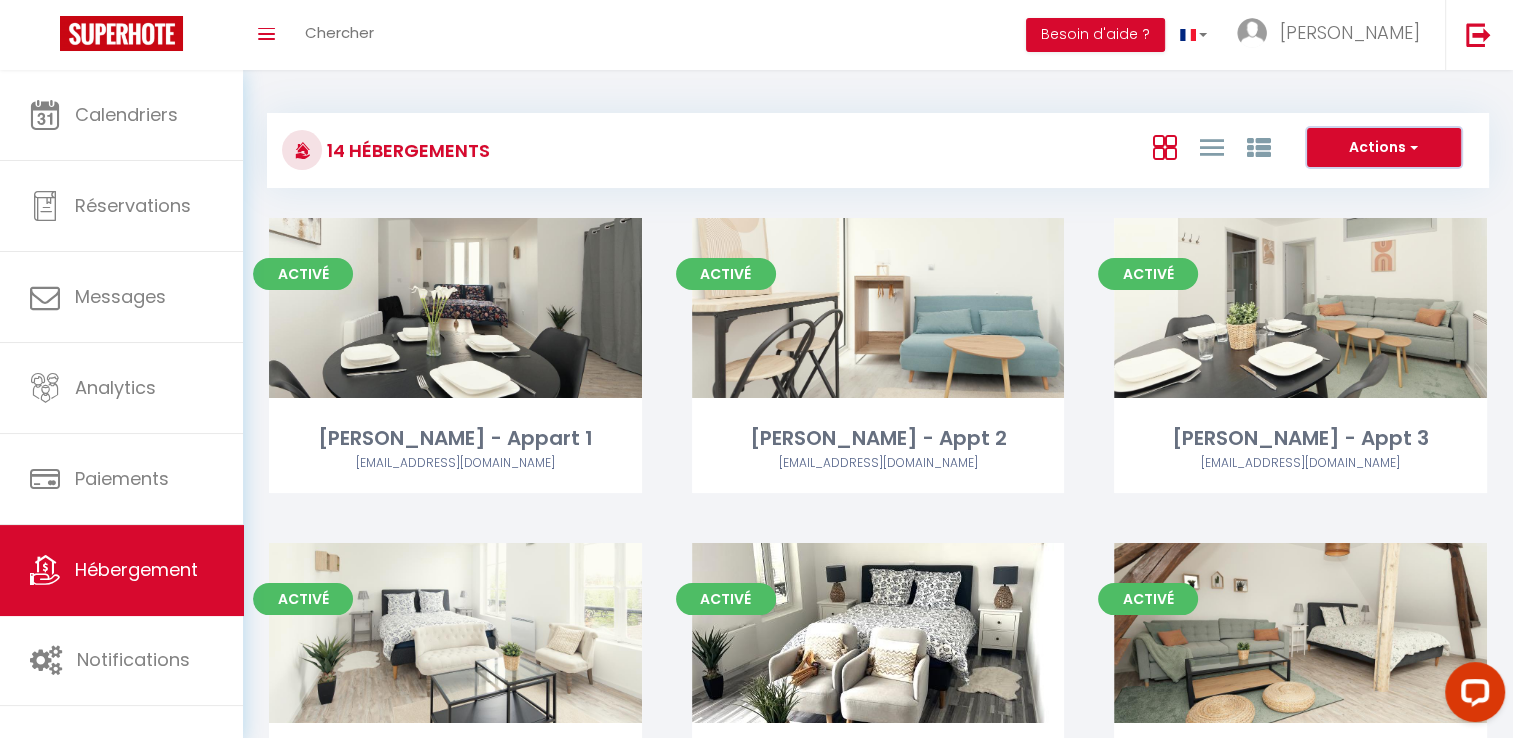 click at bounding box center (1412, 147) 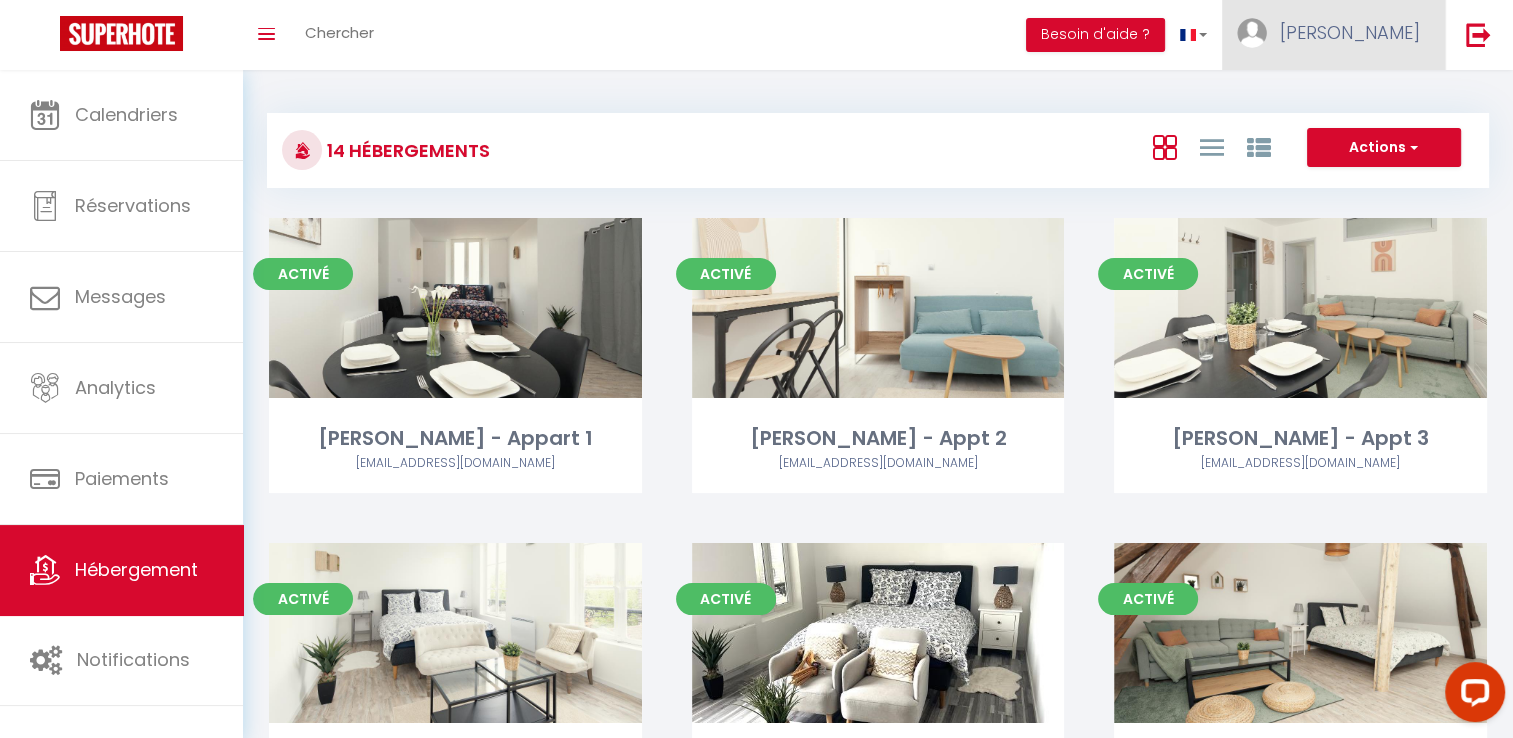 click on "[PERSON_NAME]" at bounding box center [1333, 35] 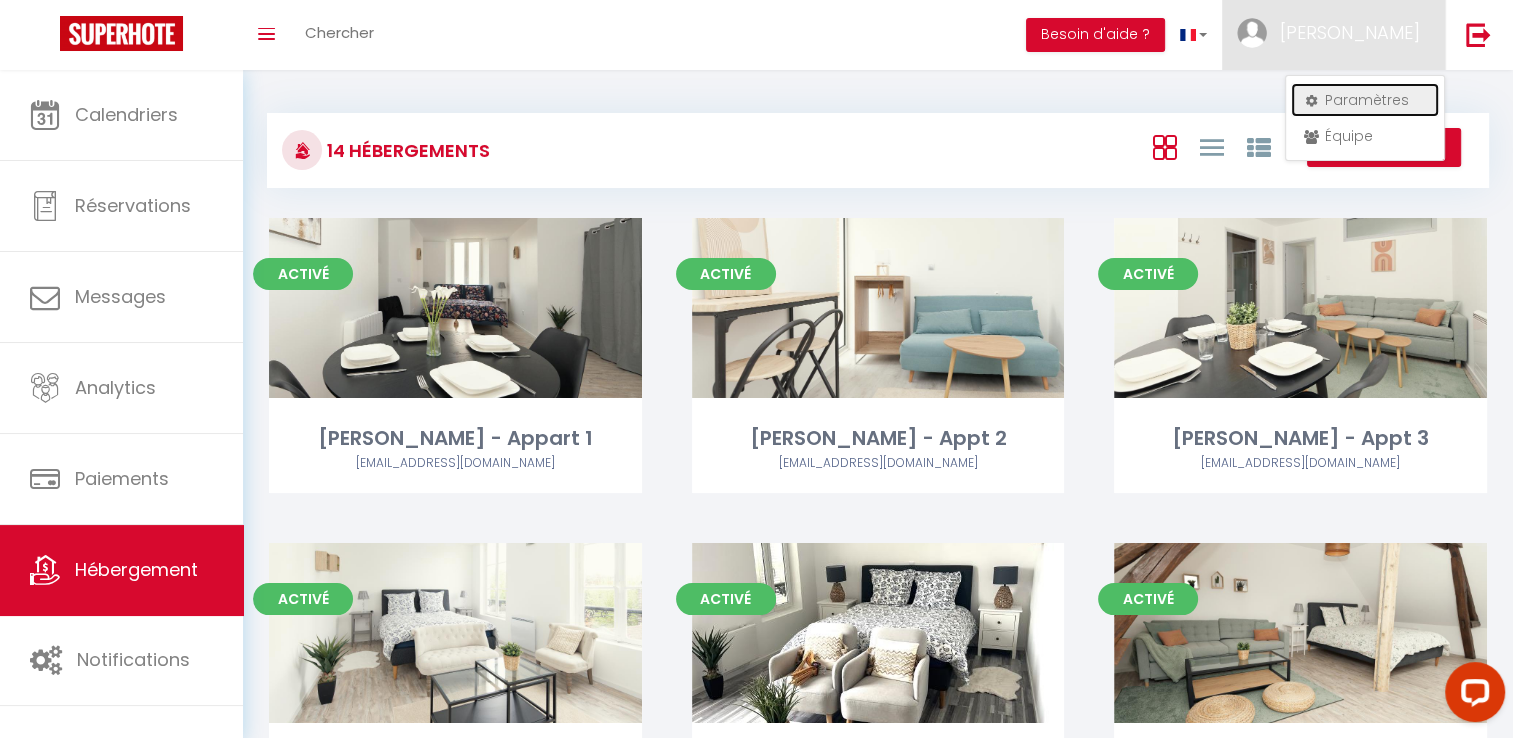 click on "Paramètres" at bounding box center [1365, 100] 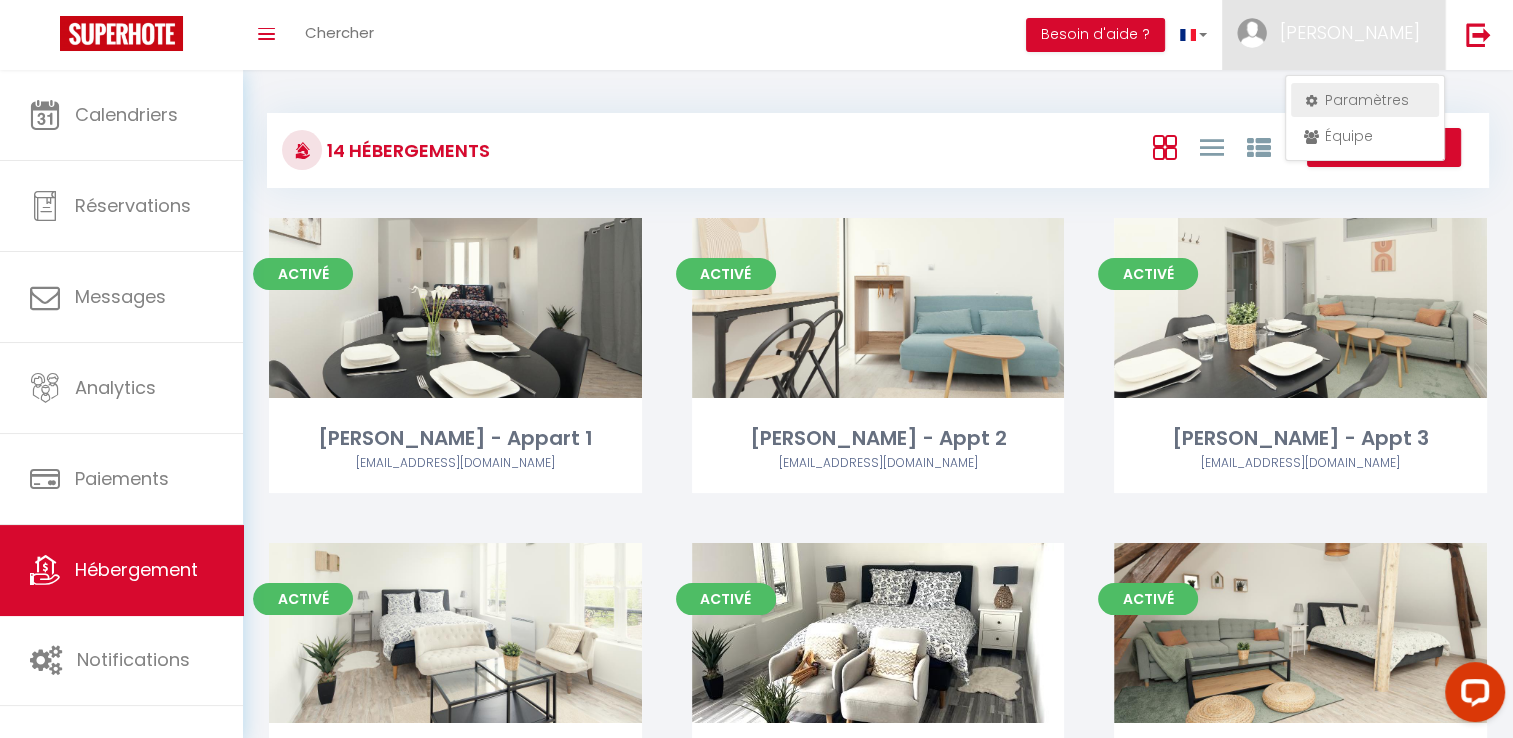 select on "fr" 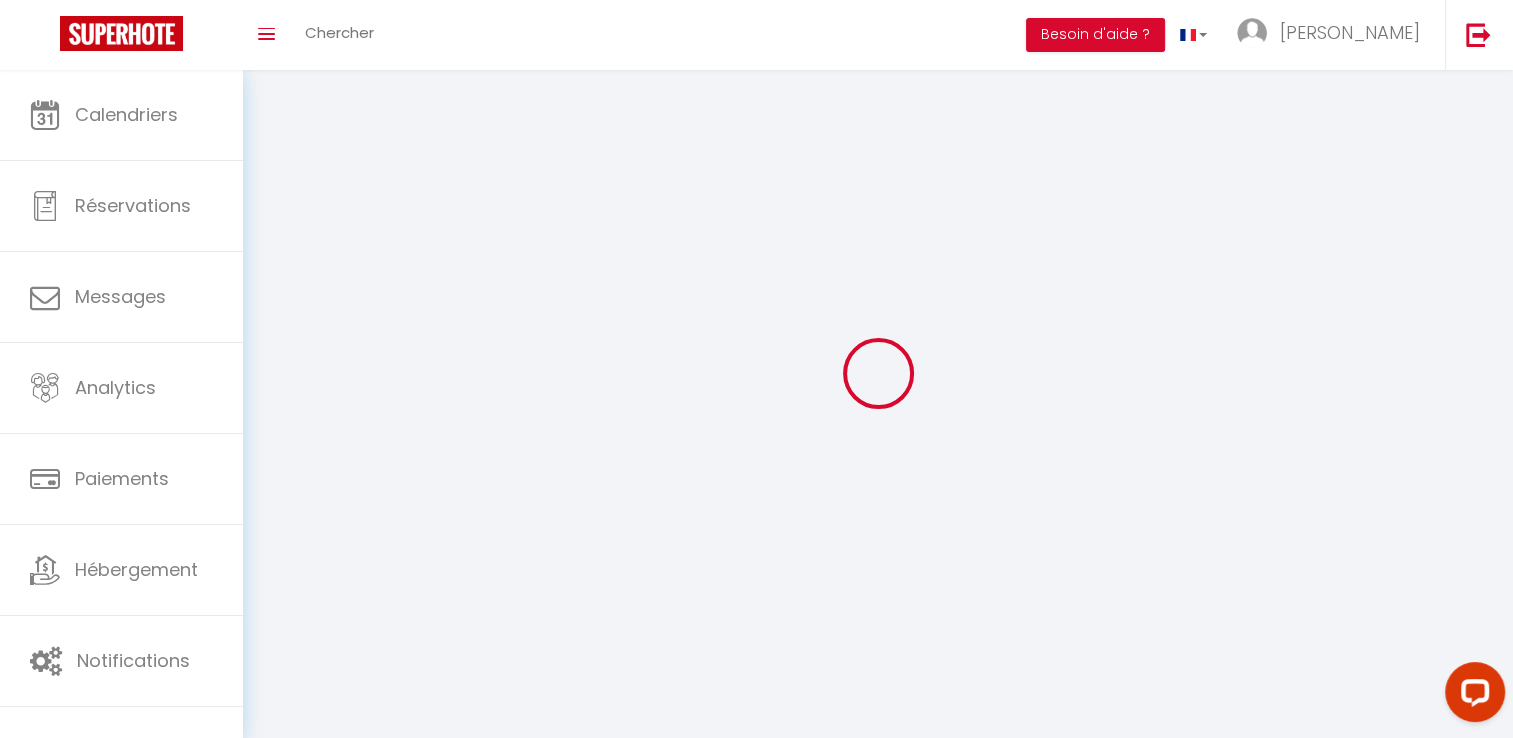 type on "[PERSON_NAME]" 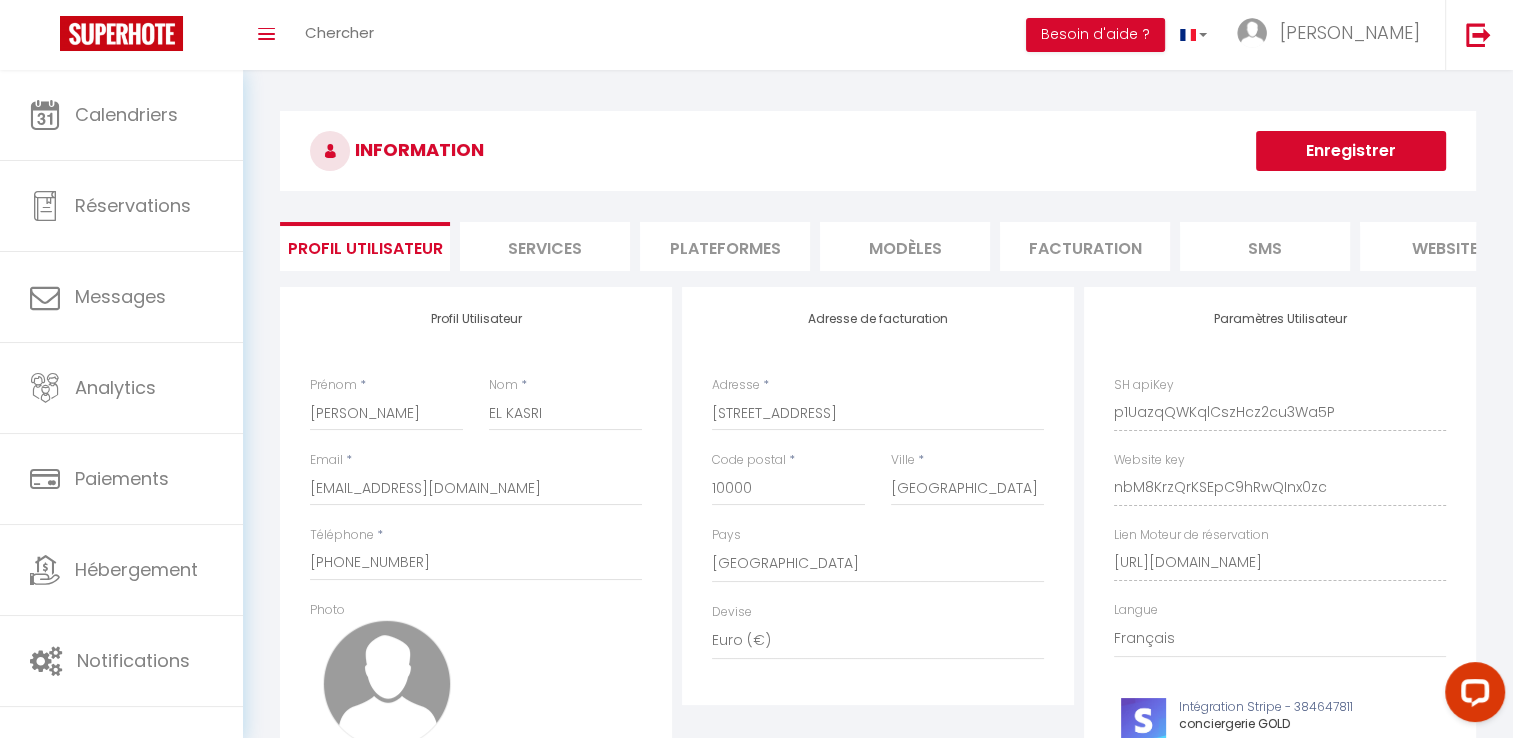 click on "Plateformes" at bounding box center (725, 246) 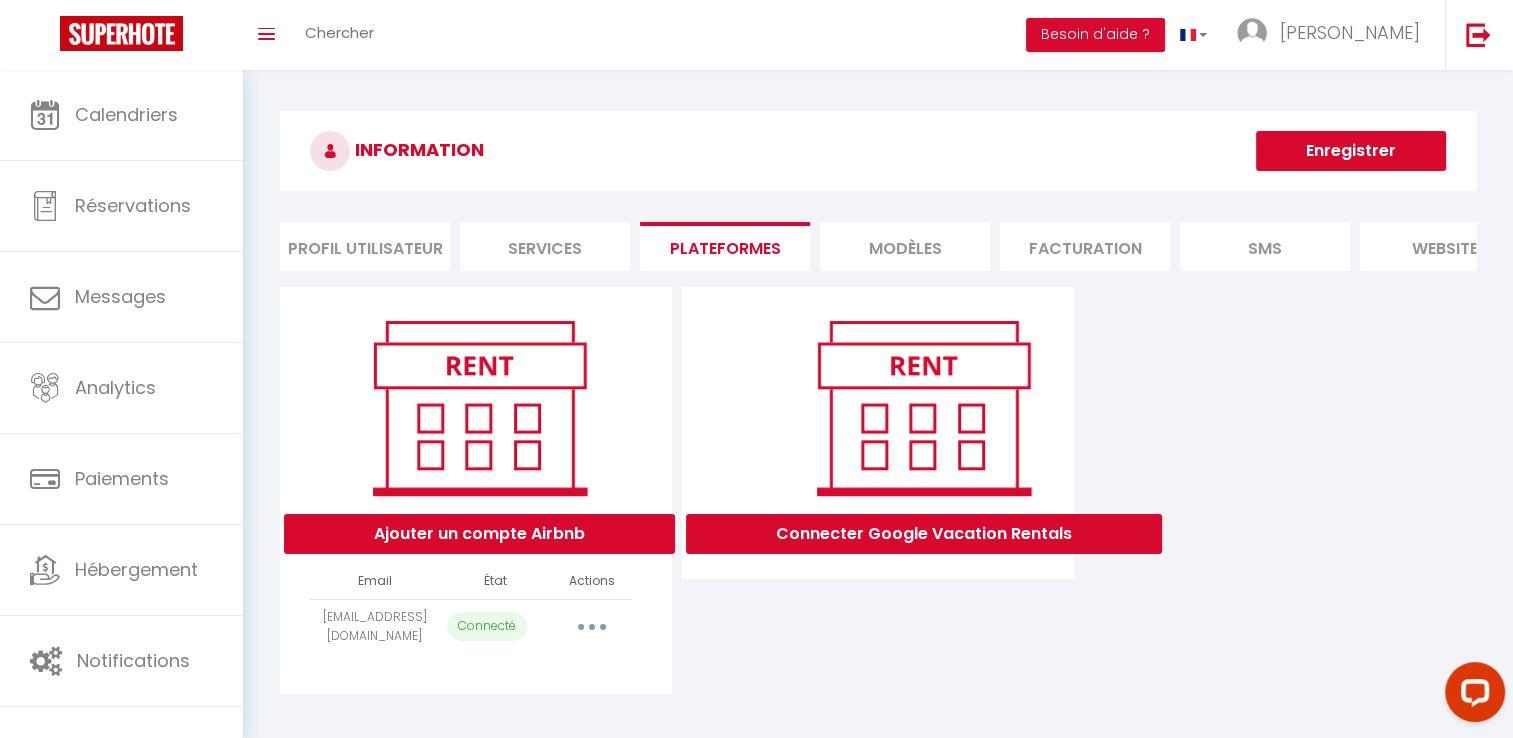 scroll, scrollTop: 70, scrollLeft: 0, axis: vertical 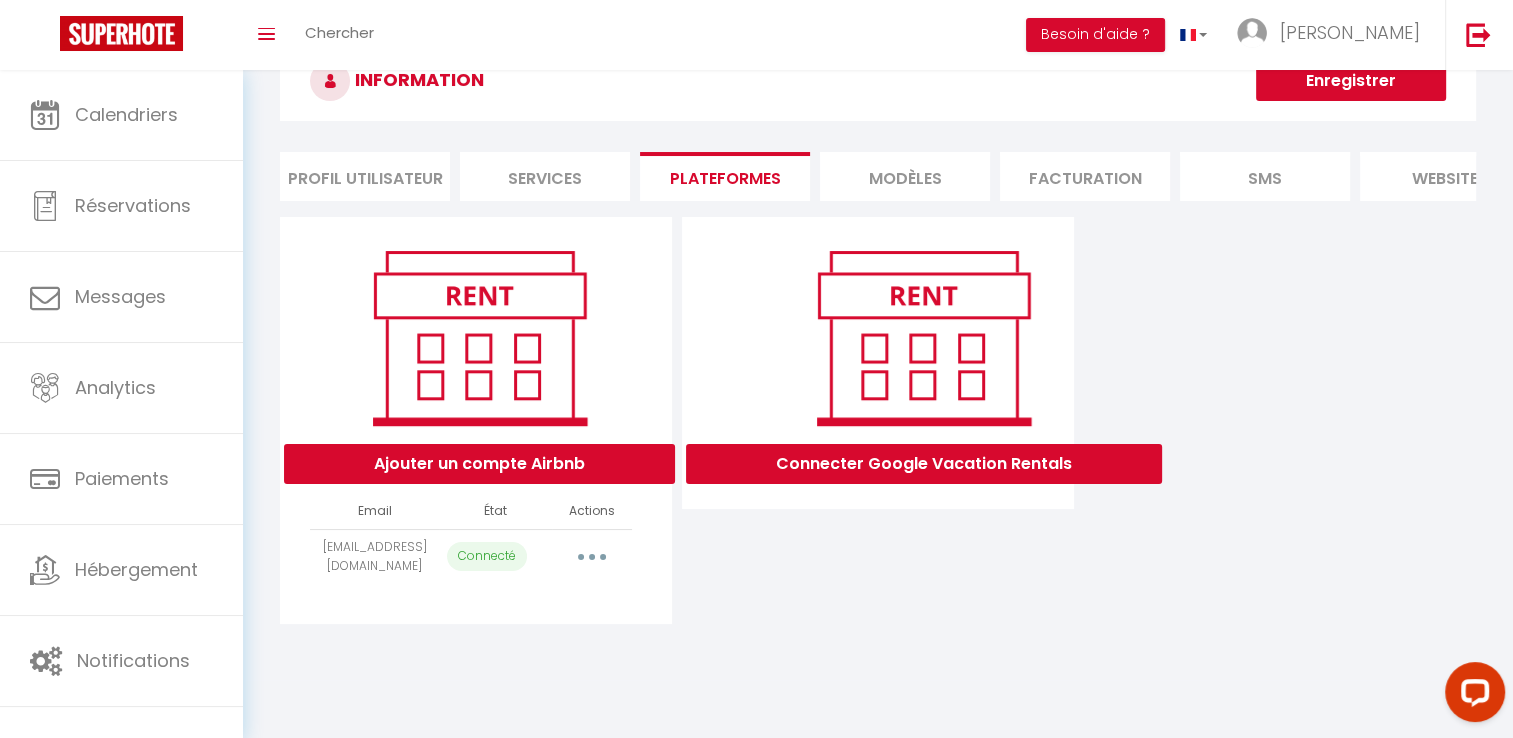 click at bounding box center [592, 557] 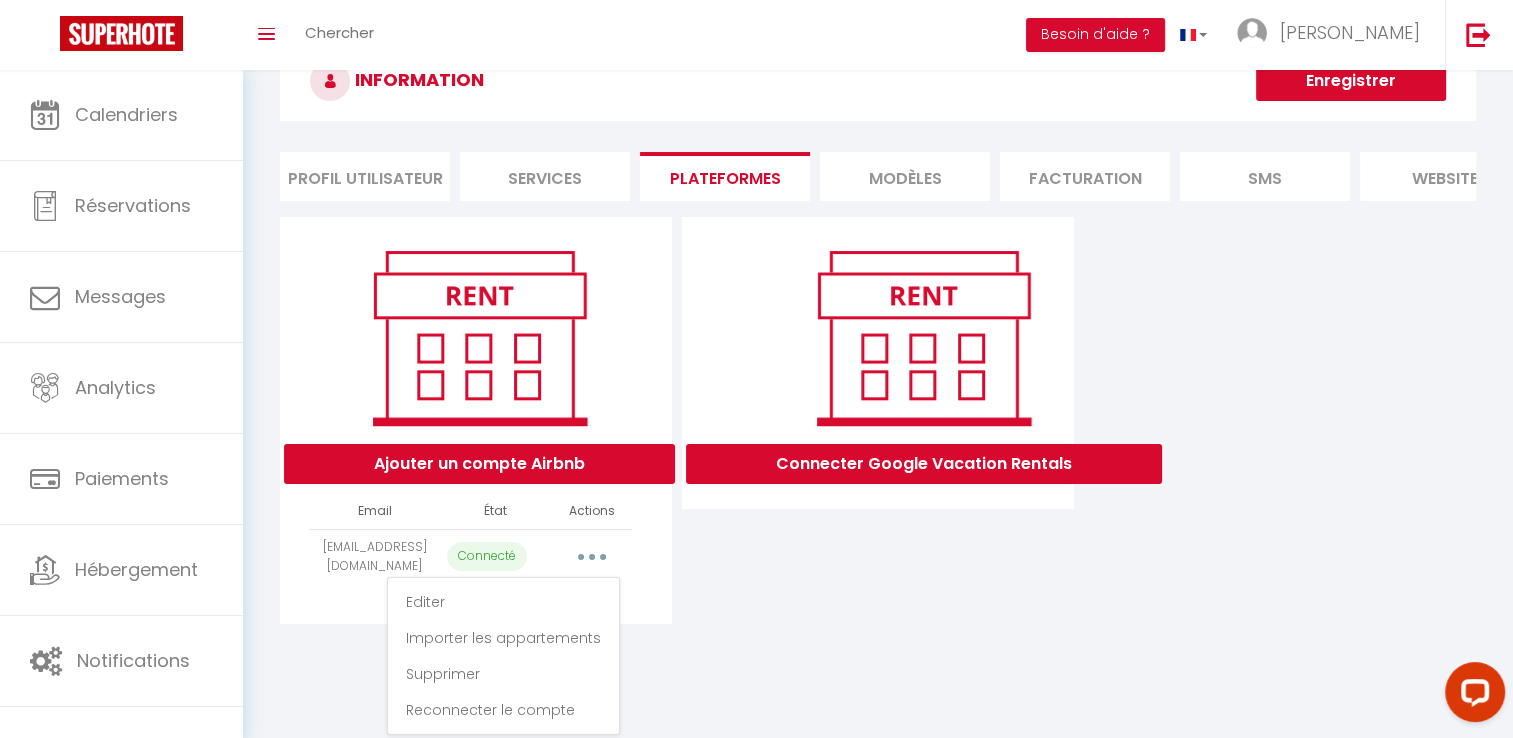 scroll, scrollTop: 81, scrollLeft: 0, axis: vertical 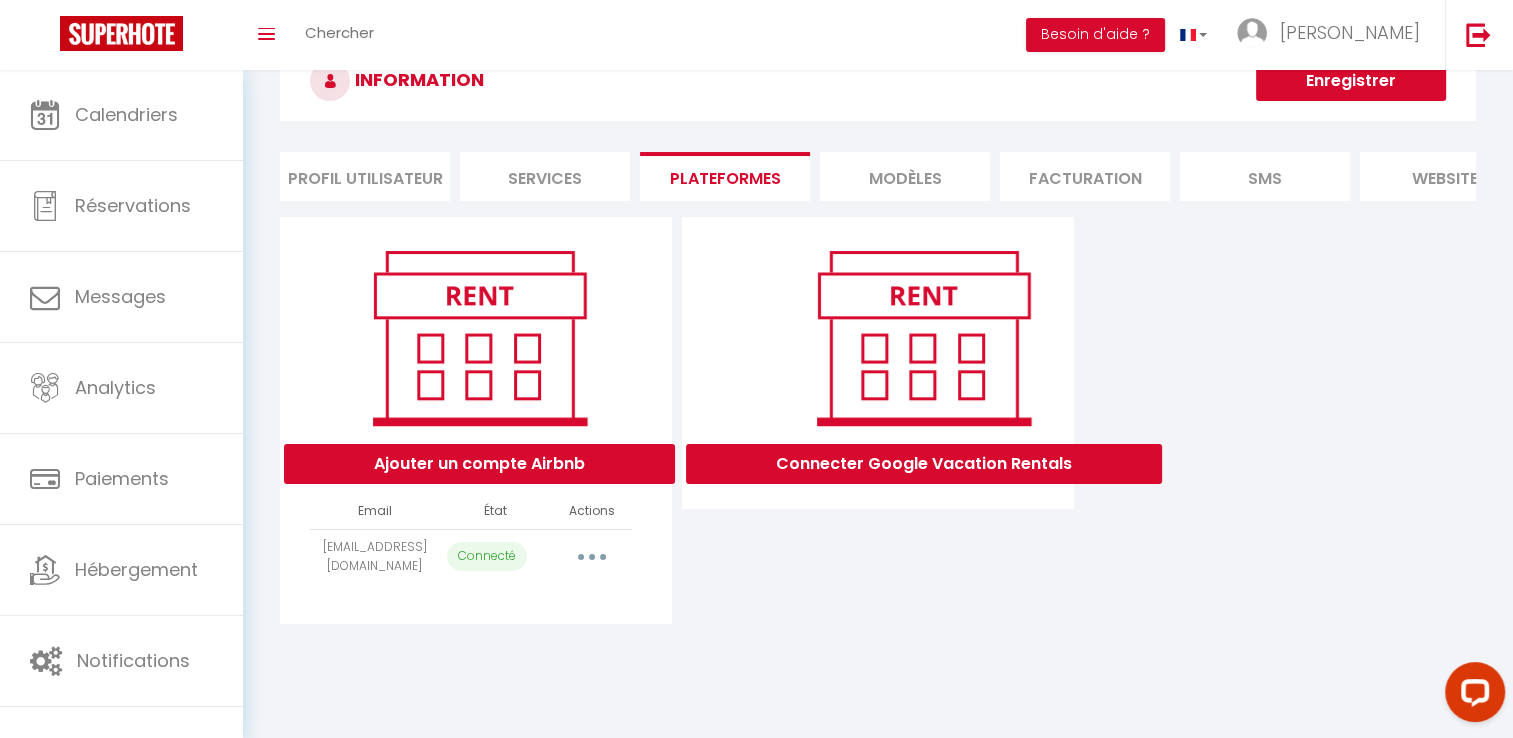 click at bounding box center [592, 557] 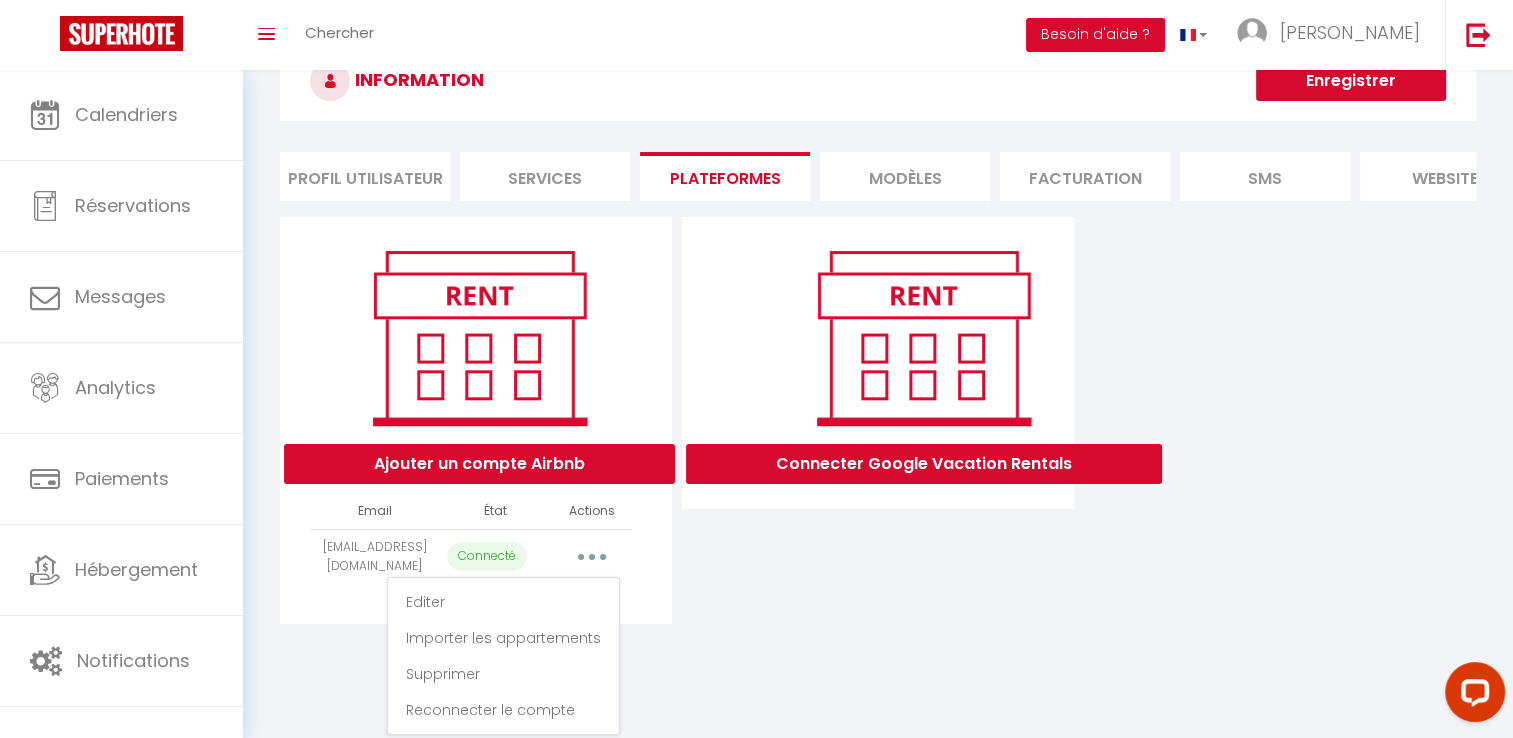 click on "INFORMATION
Enregistrer
Profil Utilisateur
Services
Plateformes
MODÈLES
Facturation
SMS
website
Journal
Profil Utilisateur
Prénom   *   [PERSON_NAME]   *   EL KASRI   Email   *   [EMAIL_ADDRESS][DOMAIN_NAME]   Téléphone   *   [PHONE_NUMBER]   Photo   ×
Changer le mot de passe
Adresse de facturation
Adresse   *   [STREET_ADDRESS]
[GEOGRAPHIC_DATA]" at bounding box center [878, 340] 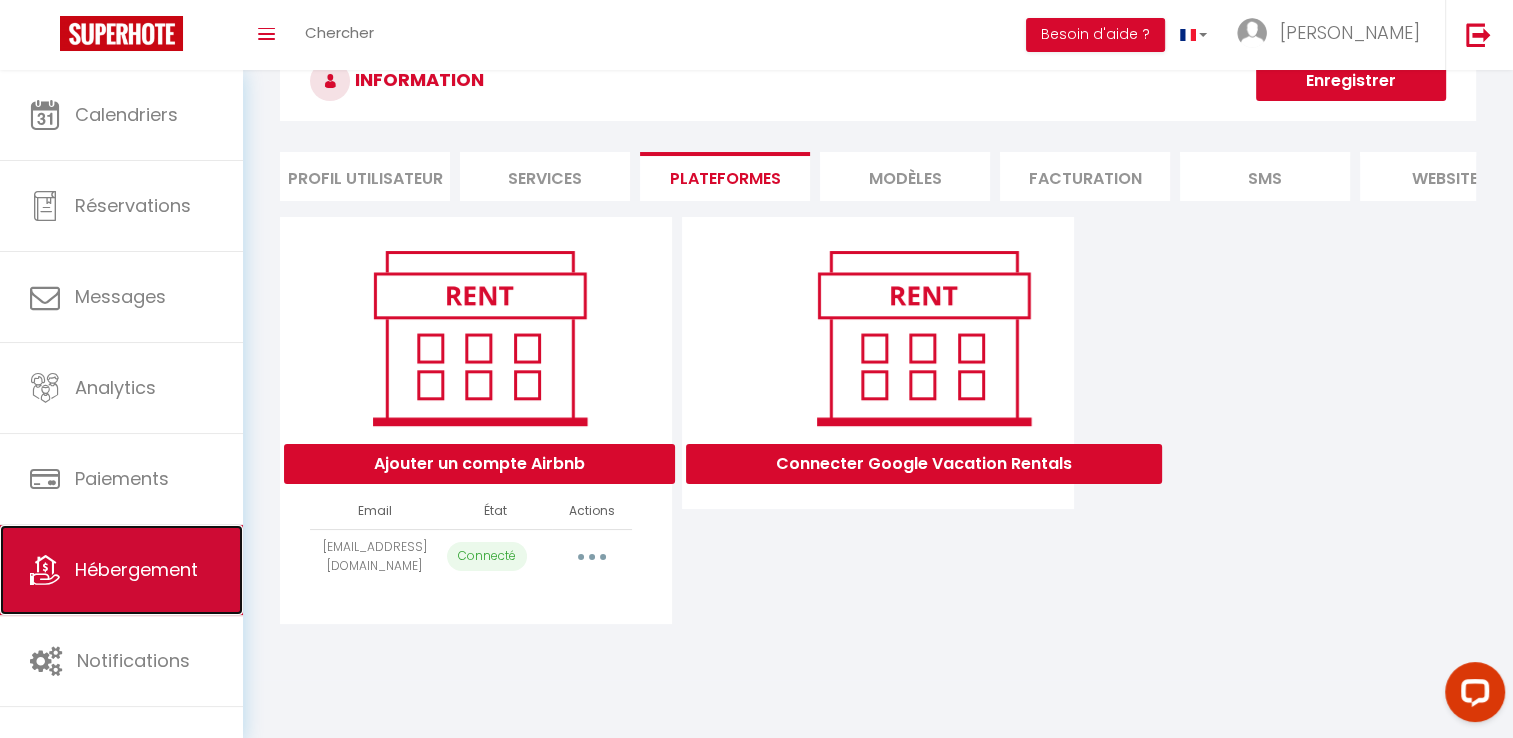 click on "Hébergement" at bounding box center [121, 570] 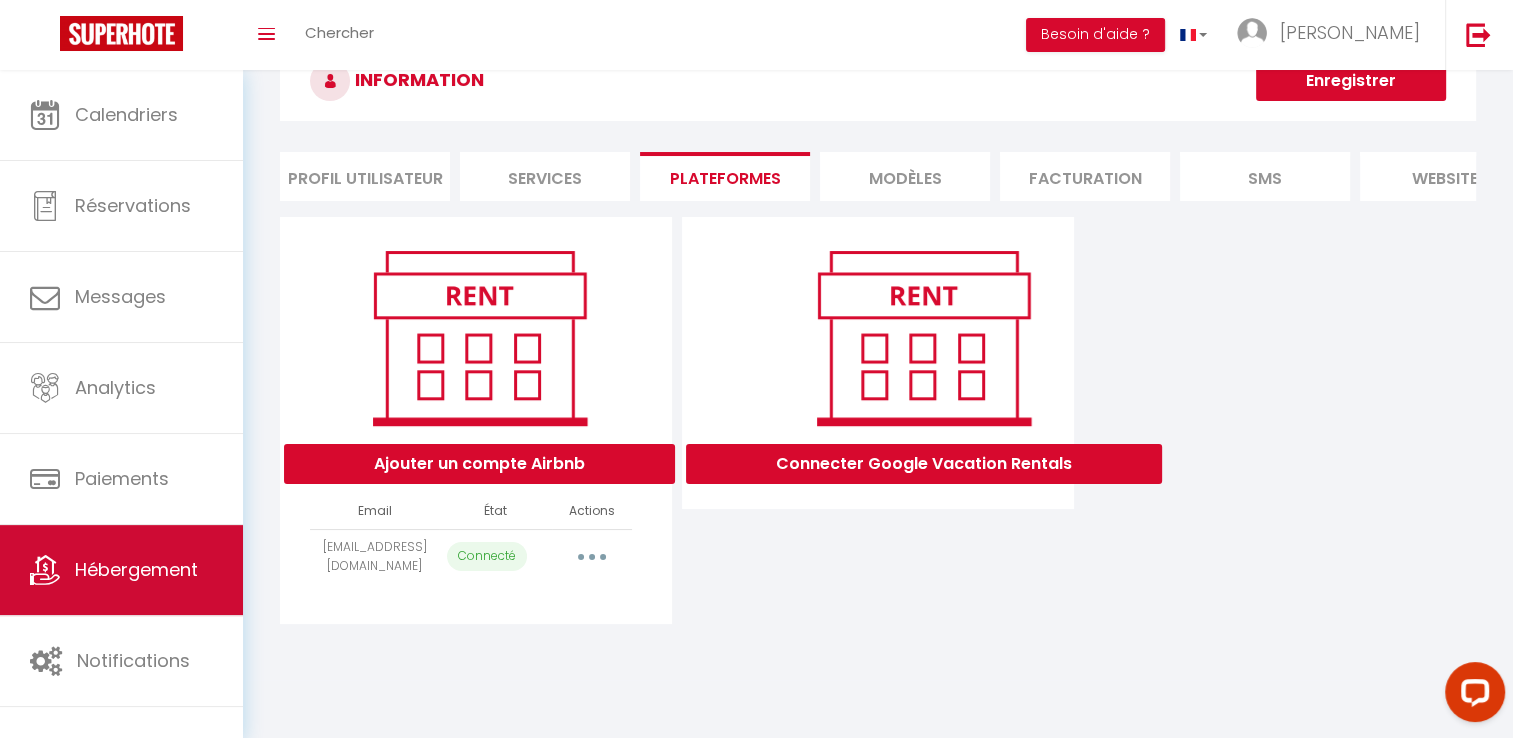 scroll, scrollTop: 0, scrollLeft: 0, axis: both 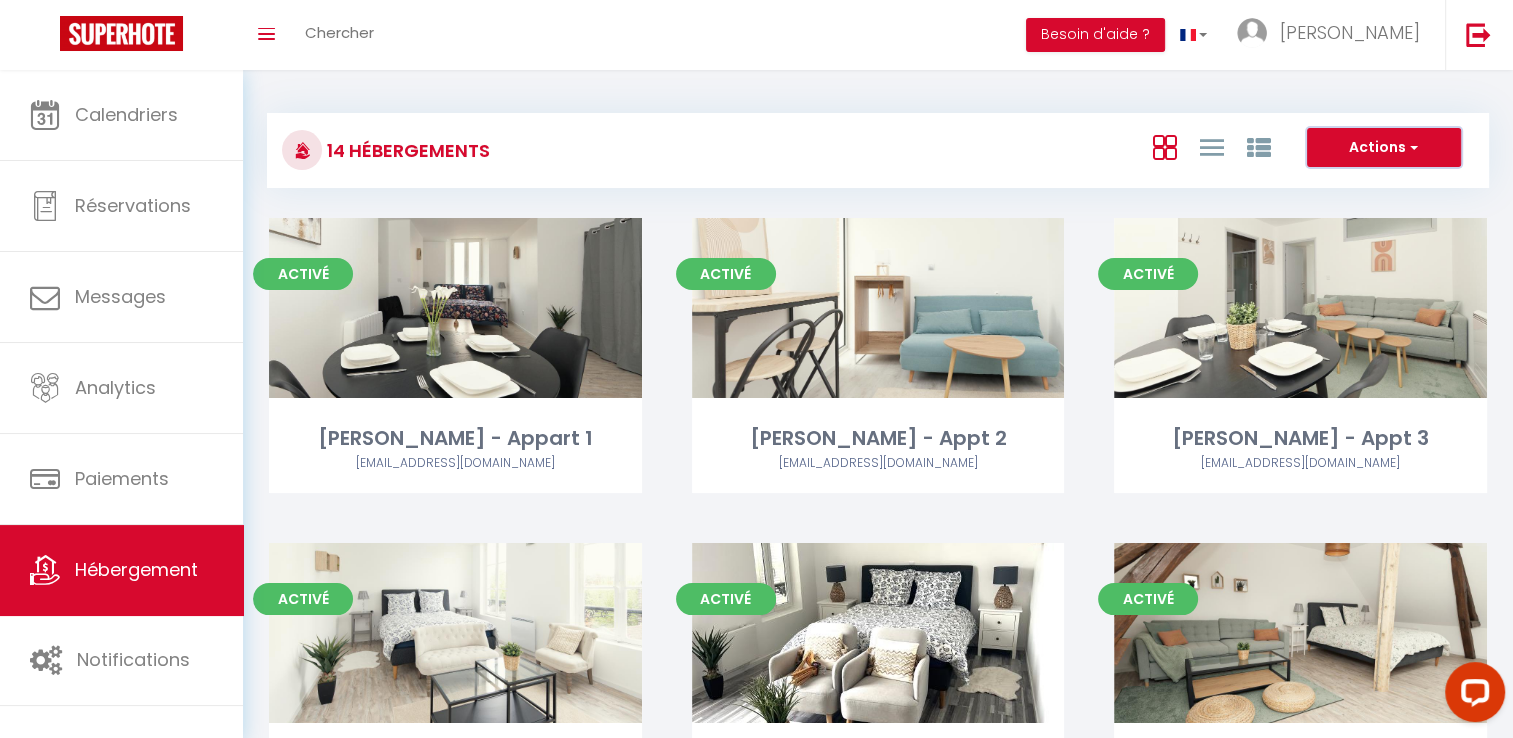 click on "Actions" at bounding box center [1384, 148] 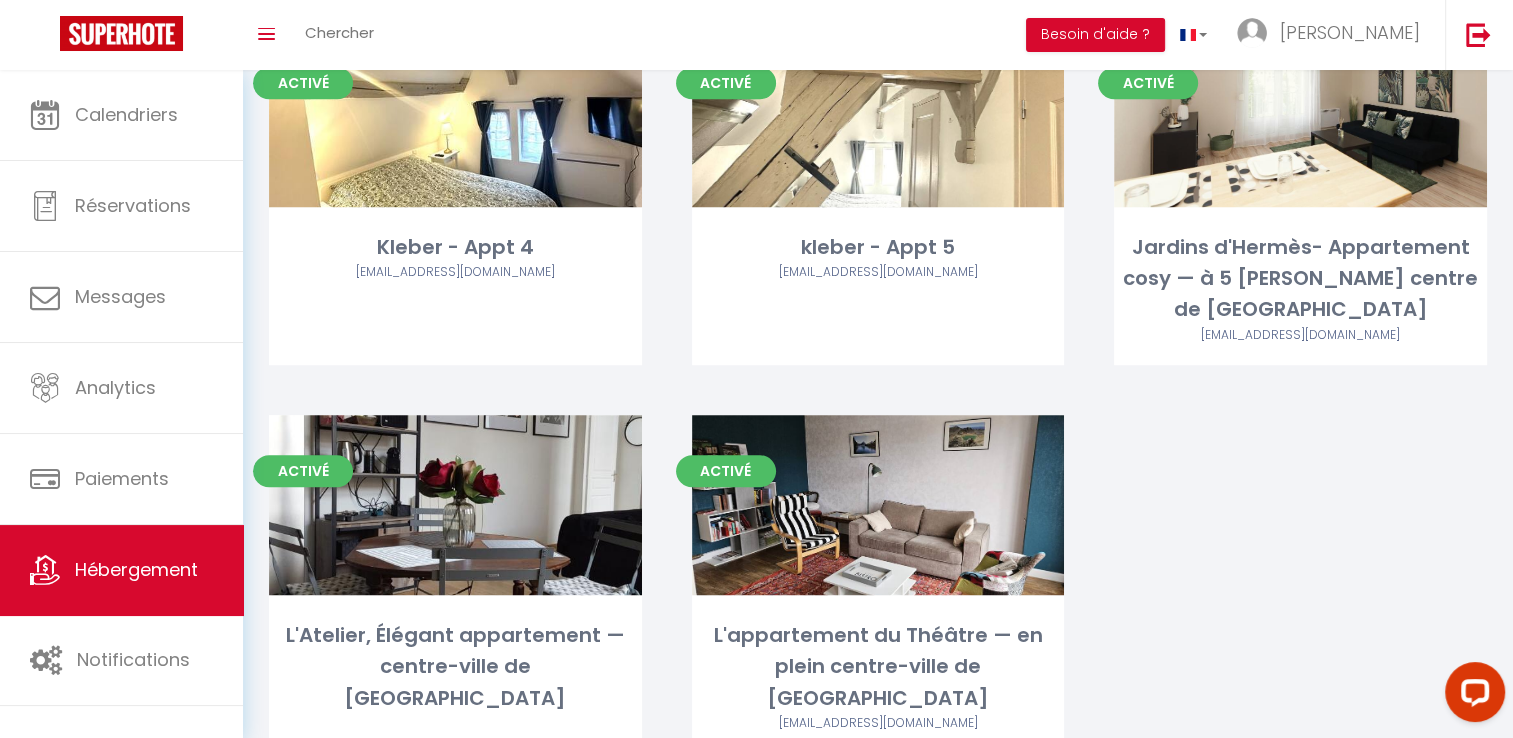 scroll, scrollTop: 1192, scrollLeft: 0, axis: vertical 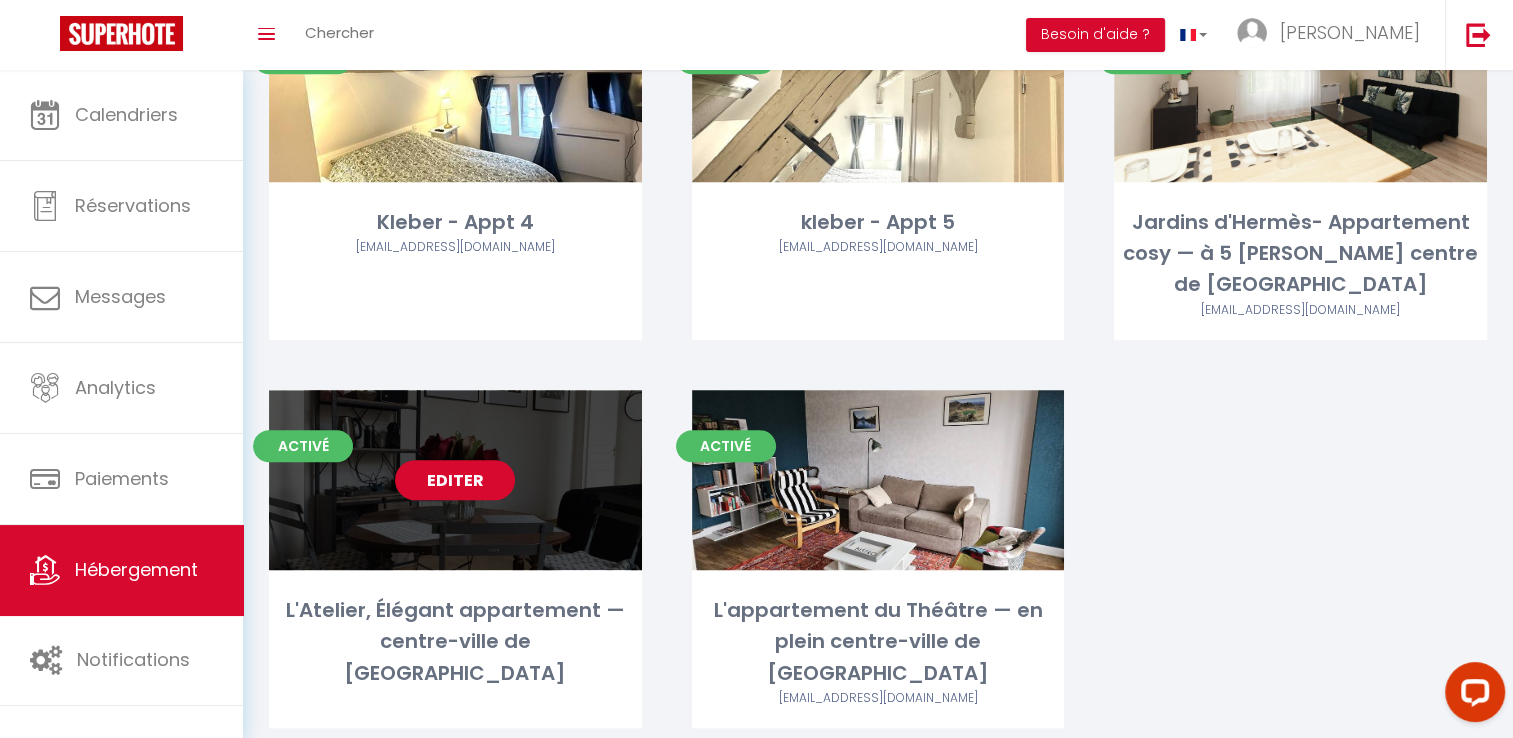click on "Editer" at bounding box center [455, 480] 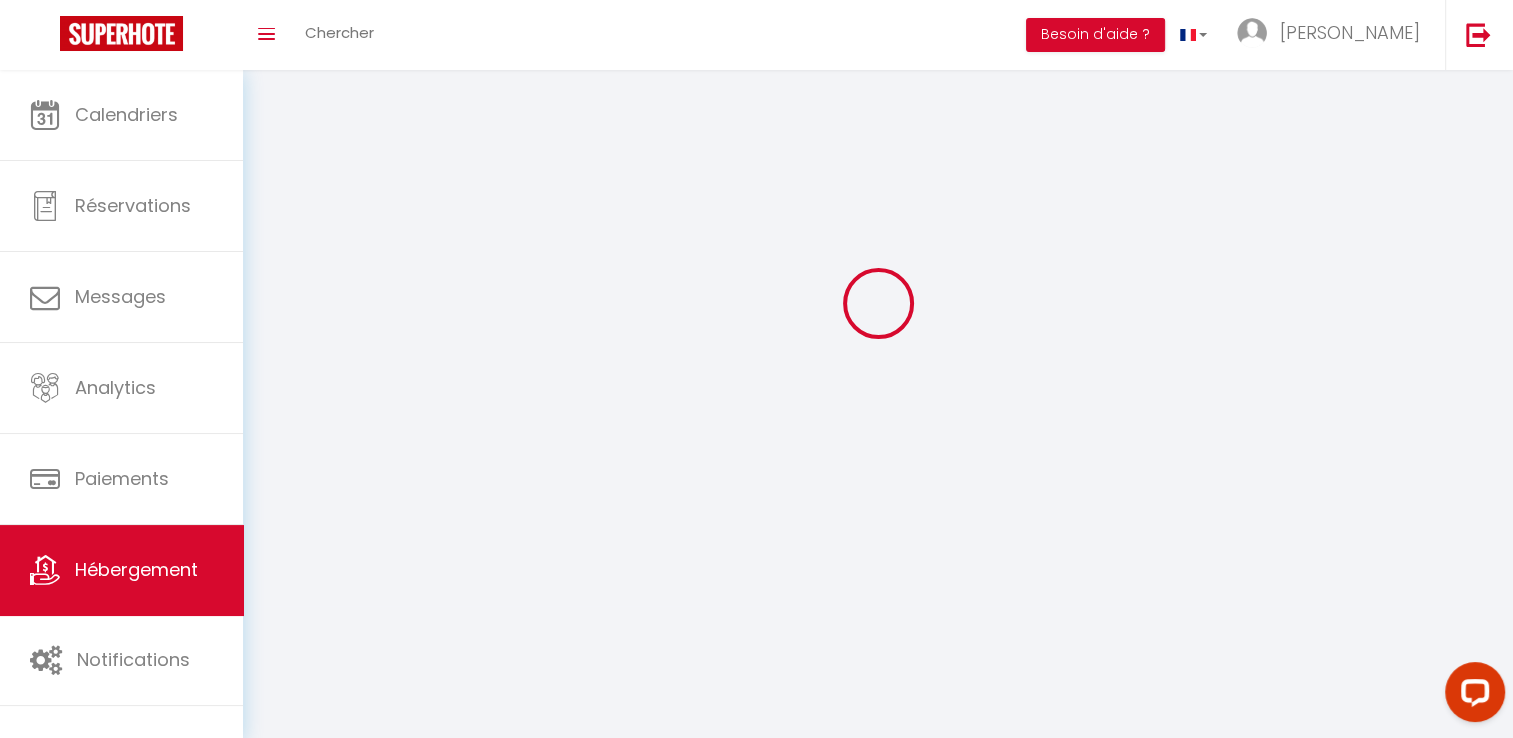 scroll, scrollTop: 0, scrollLeft: 0, axis: both 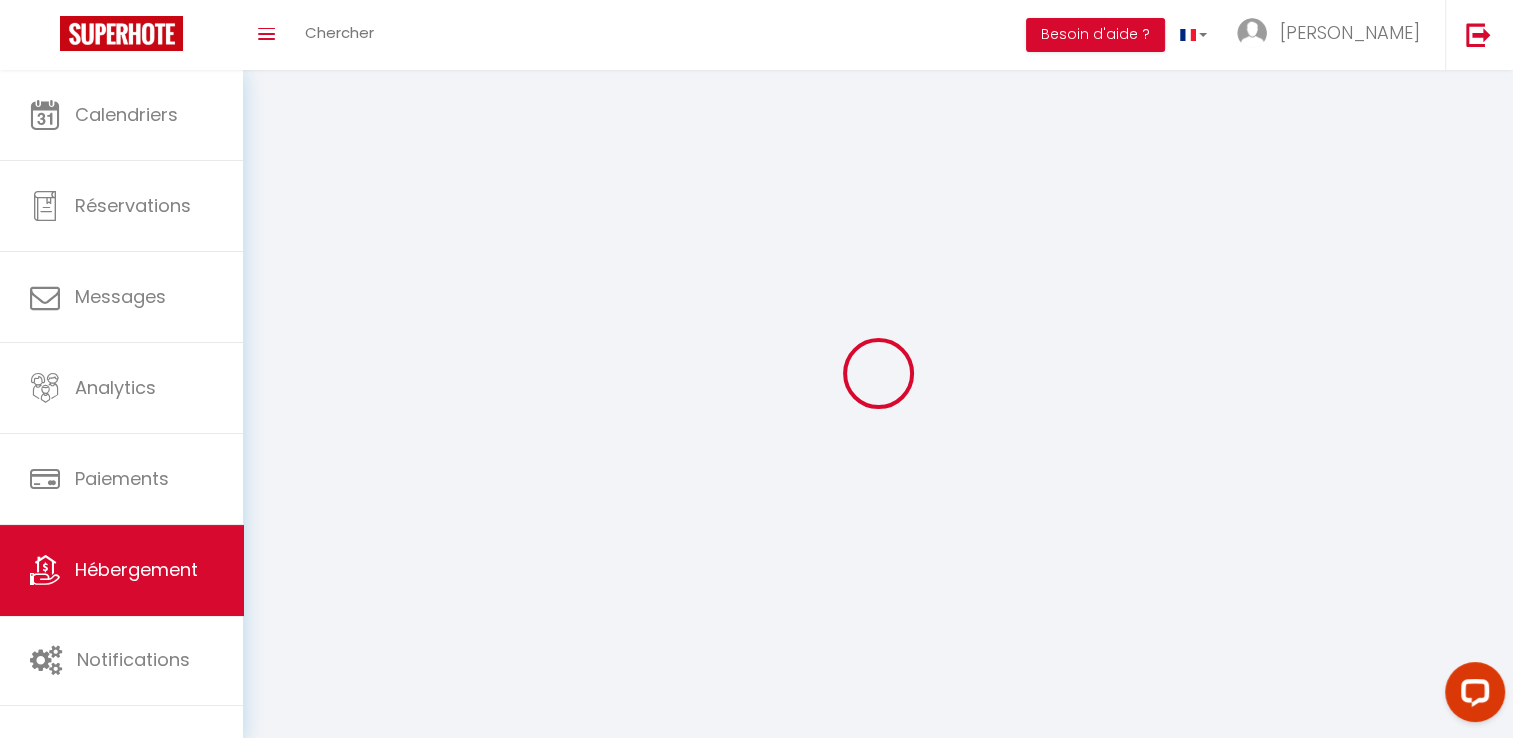 select 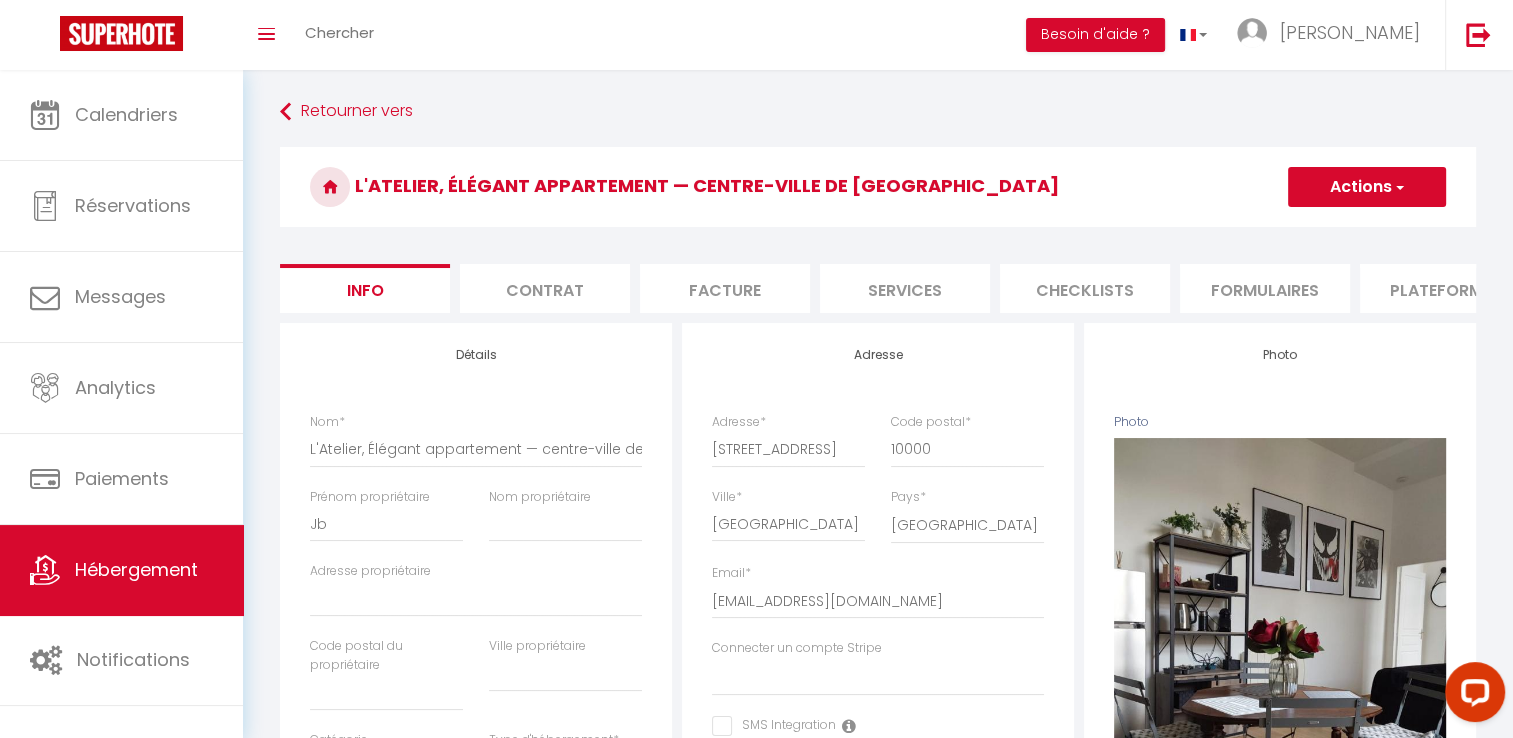 click at bounding box center [1398, 187] 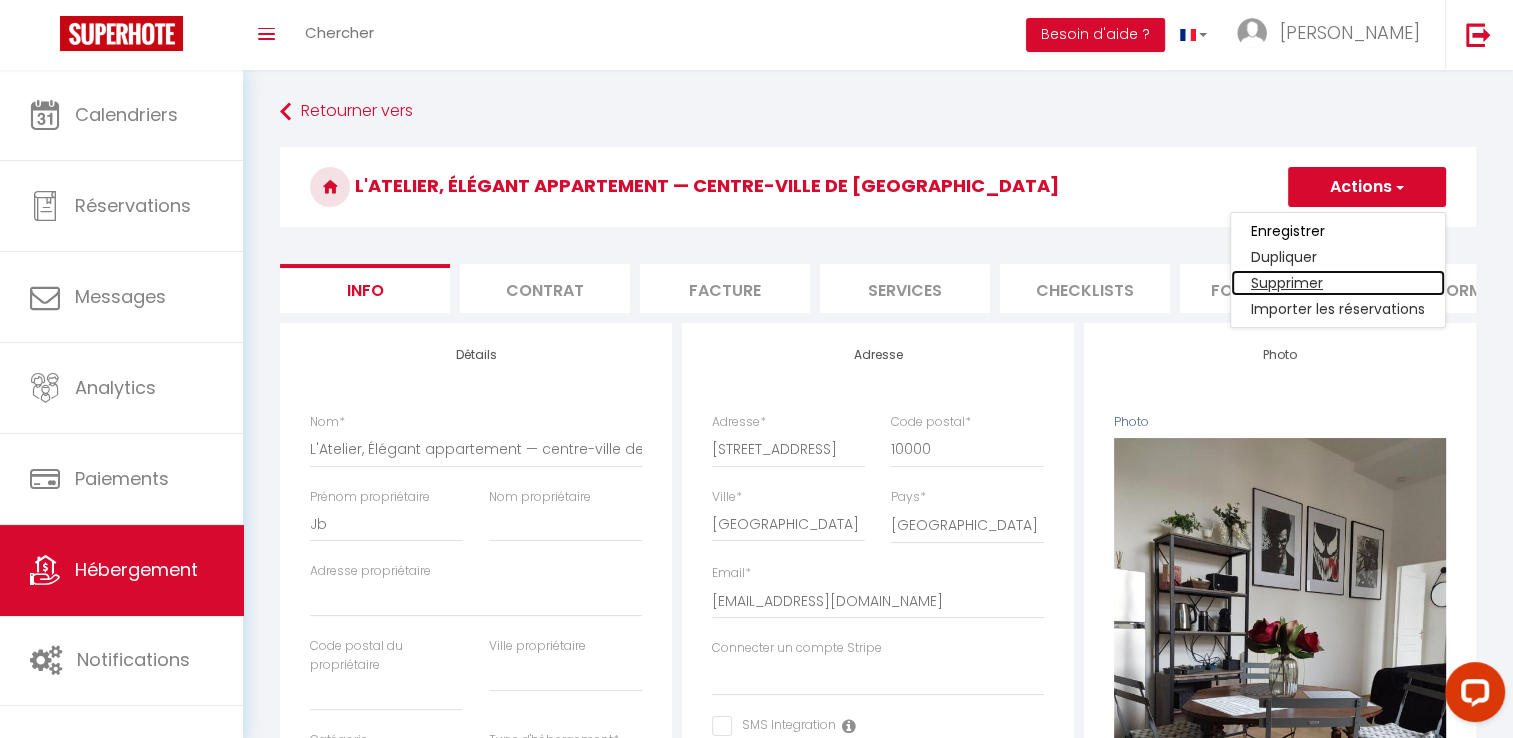 click on "Supprimer" at bounding box center (1338, 283) 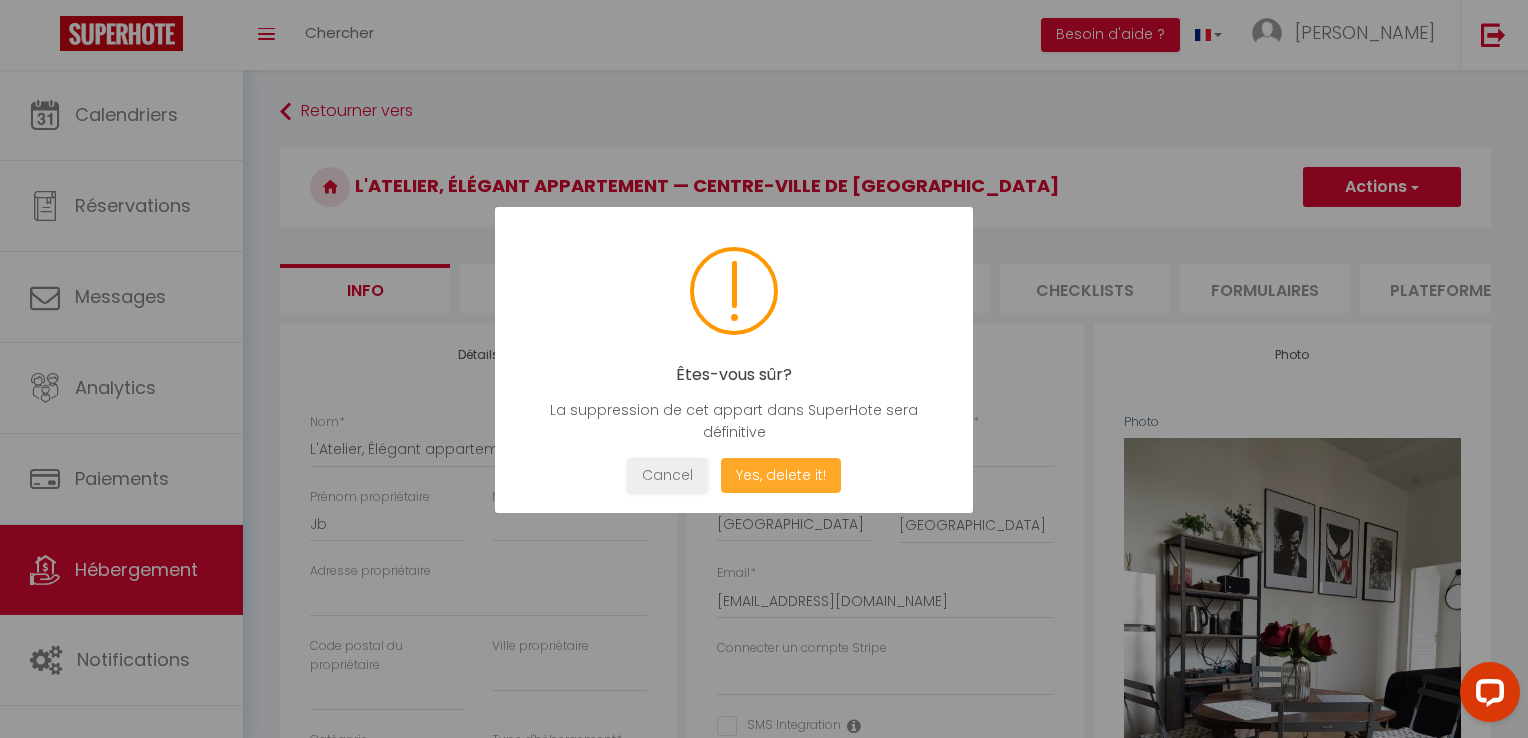 click on "Yes, delete it!" at bounding box center [781, 475] 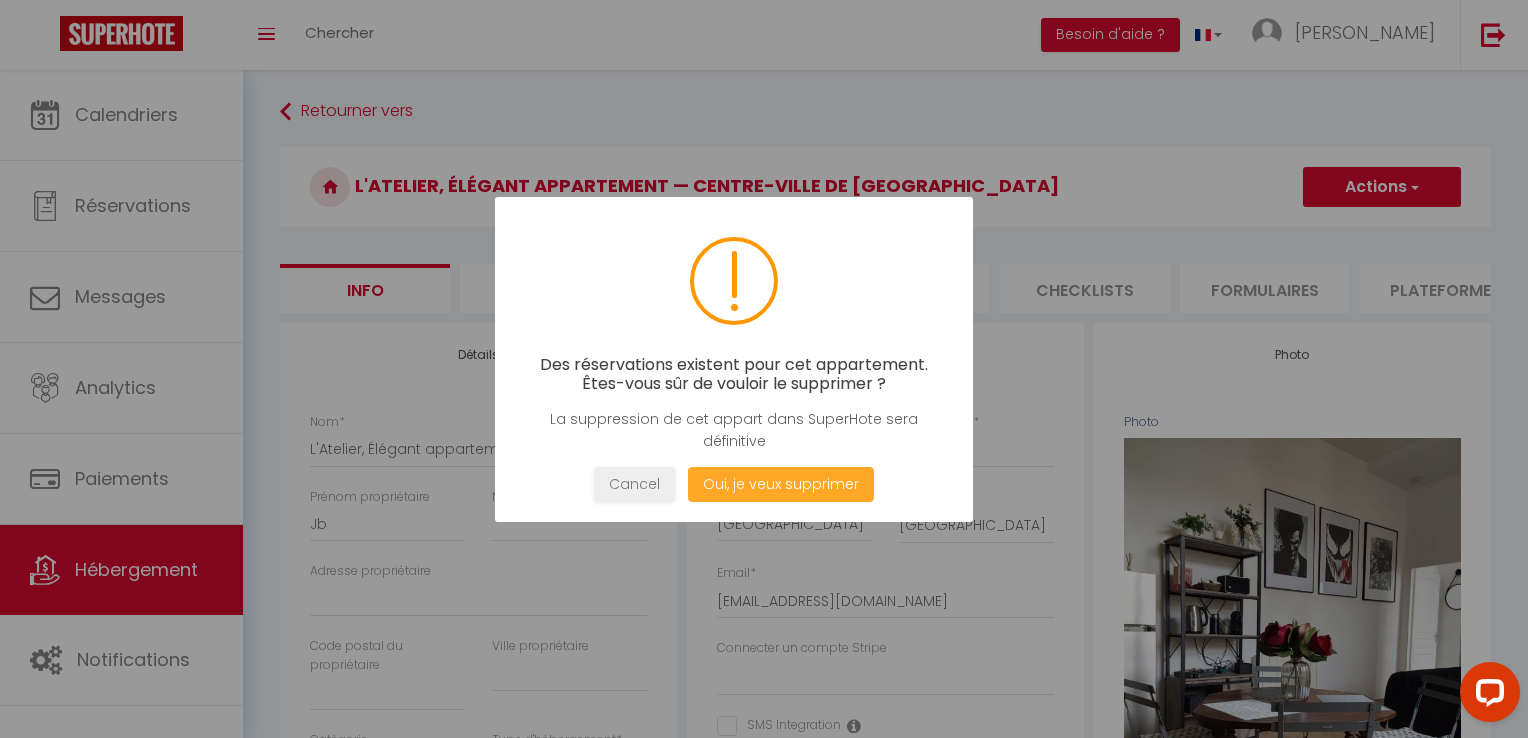 click on "Oui, je veux supprimer" at bounding box center [781, 484] 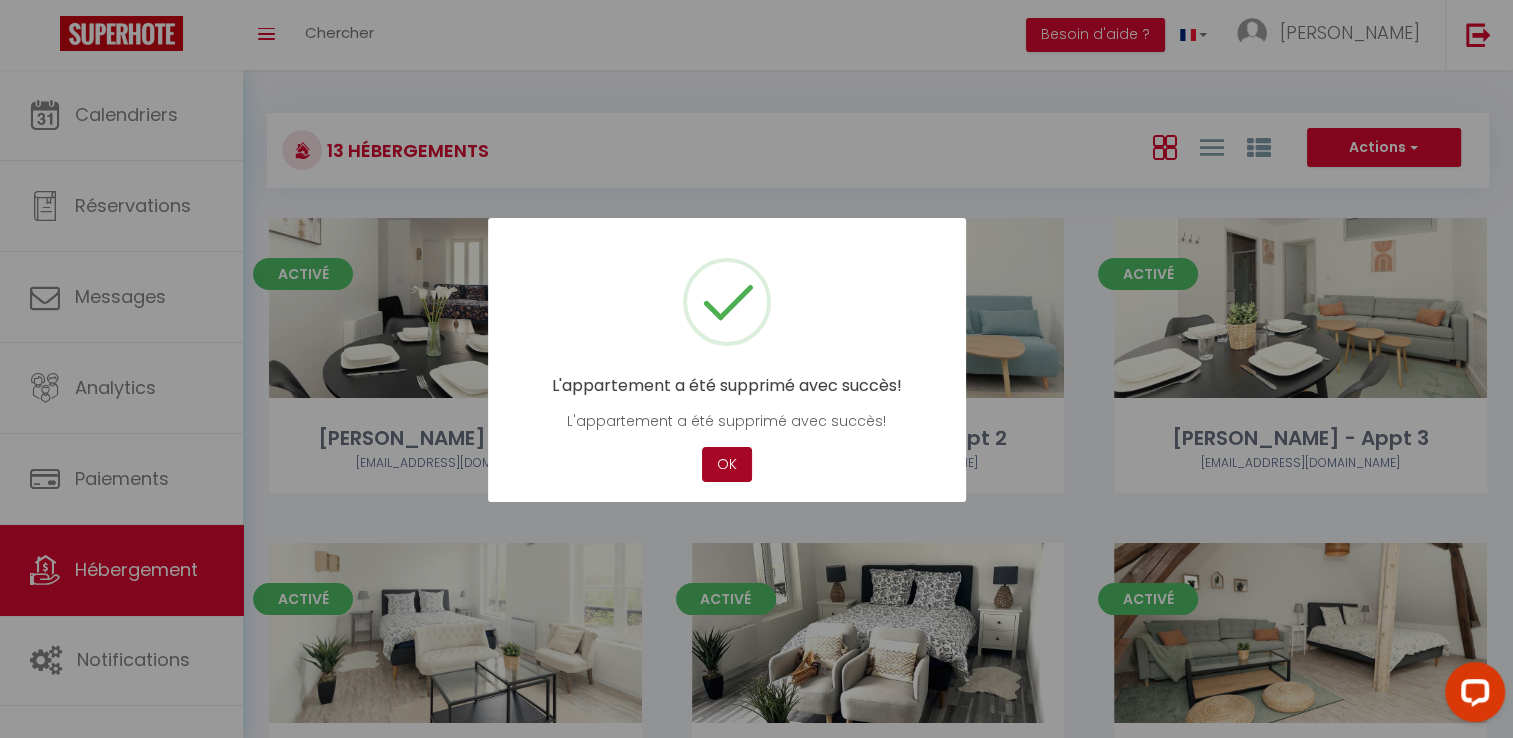 click on "OK" at bounding box center (727, 464) 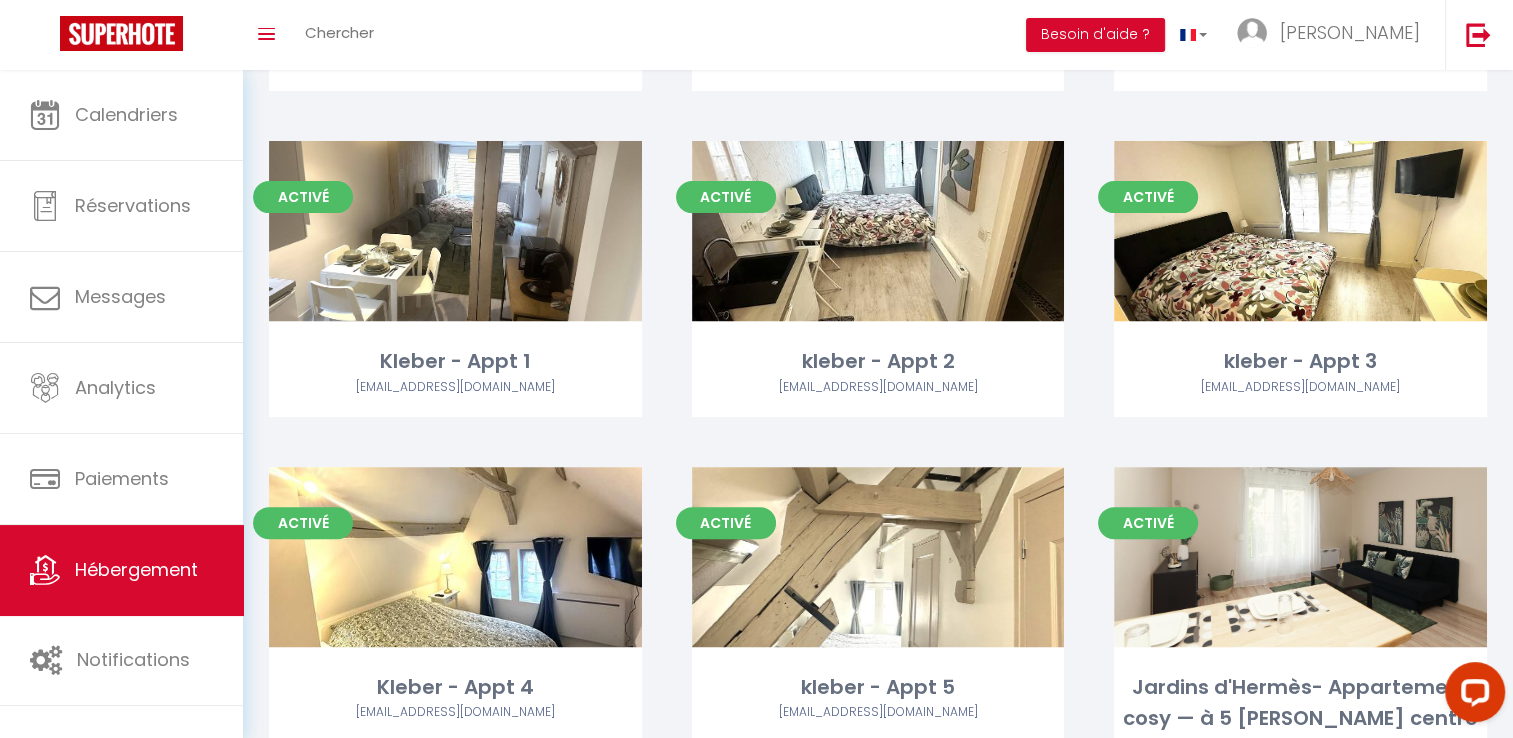 scroll, scrollTop: 0, scrollLeft: 0, axis: both 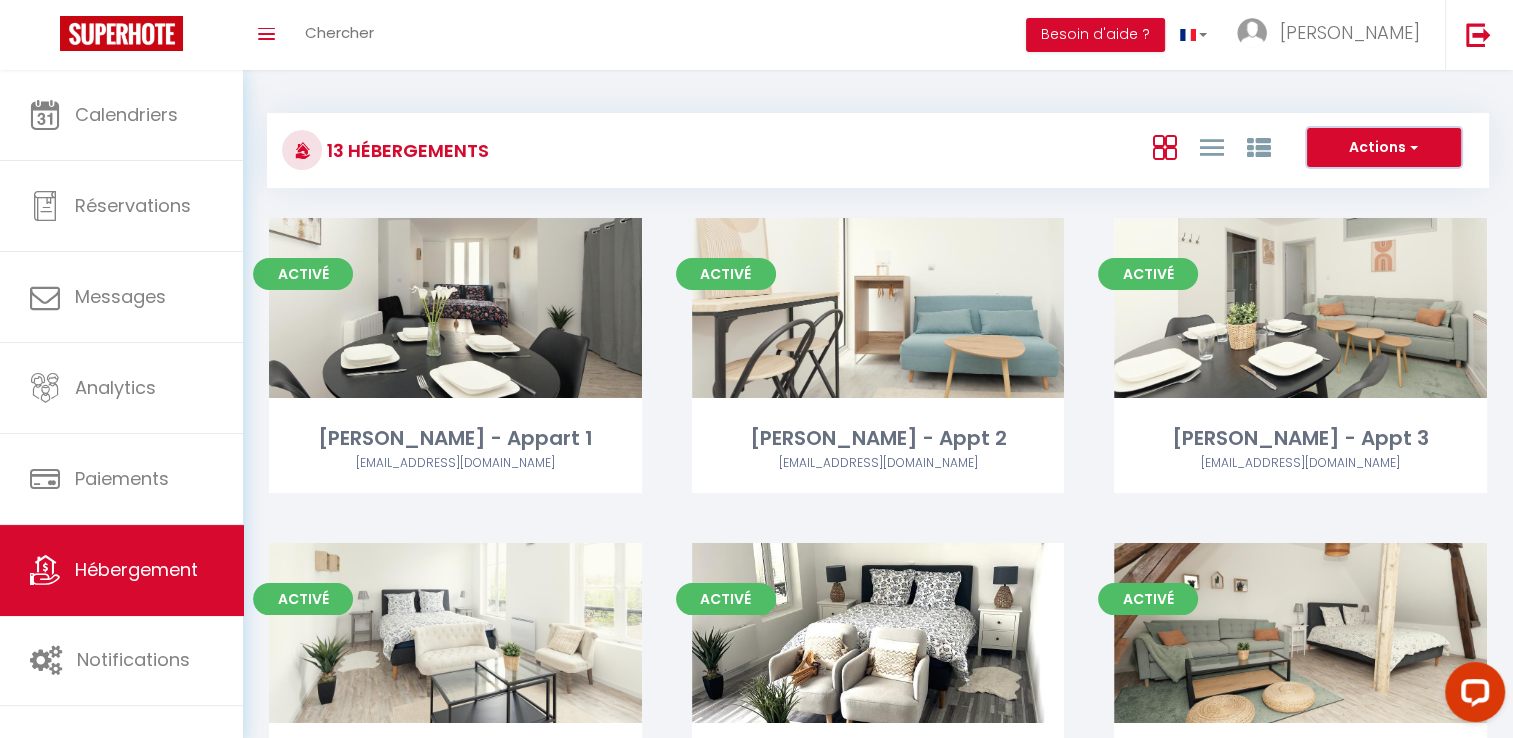 click on "Actions" at bounding box center [1384, 148] 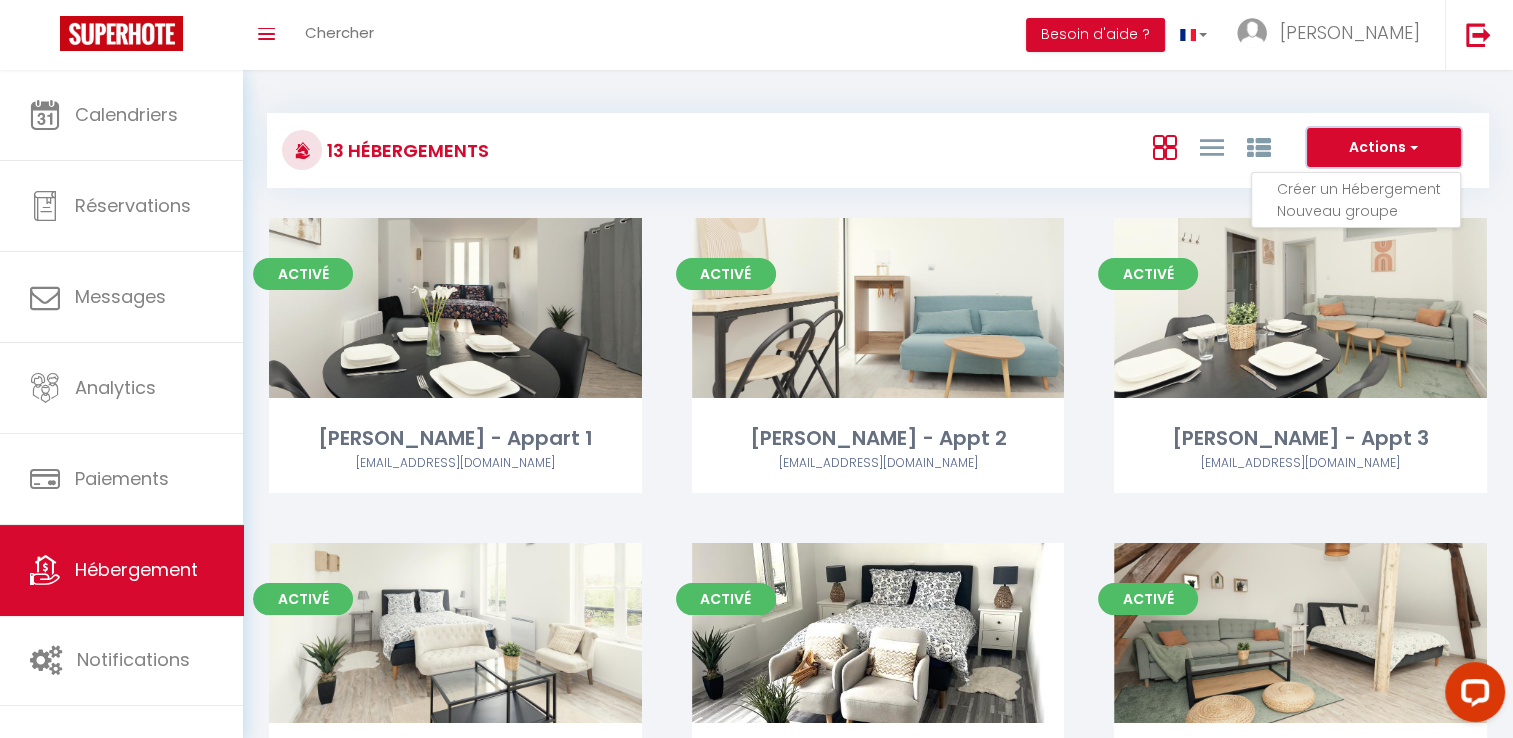 click on "Actions" at bounding box center (1384, 148) 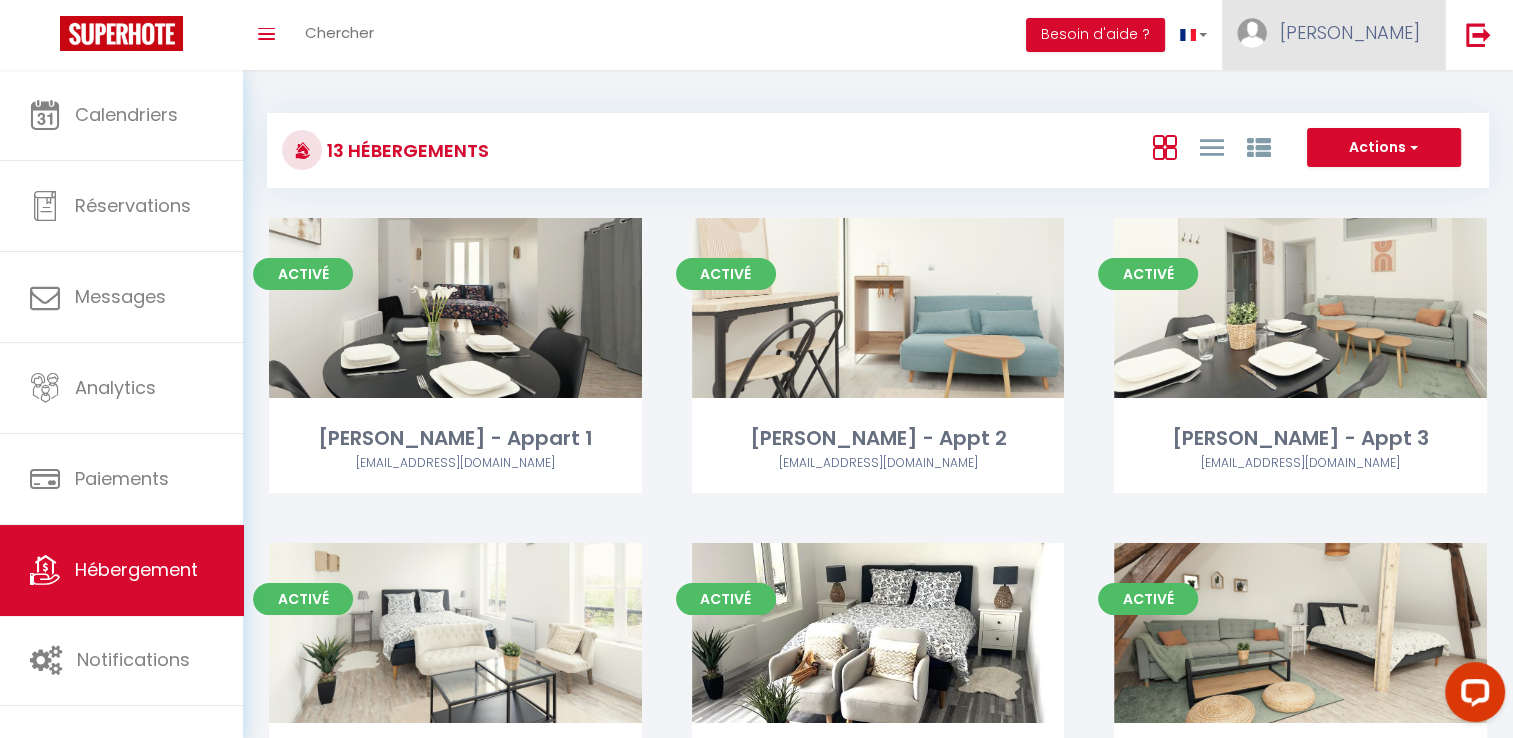 click on "[PERSON_NAME]" at bounding box center [1333, 35] 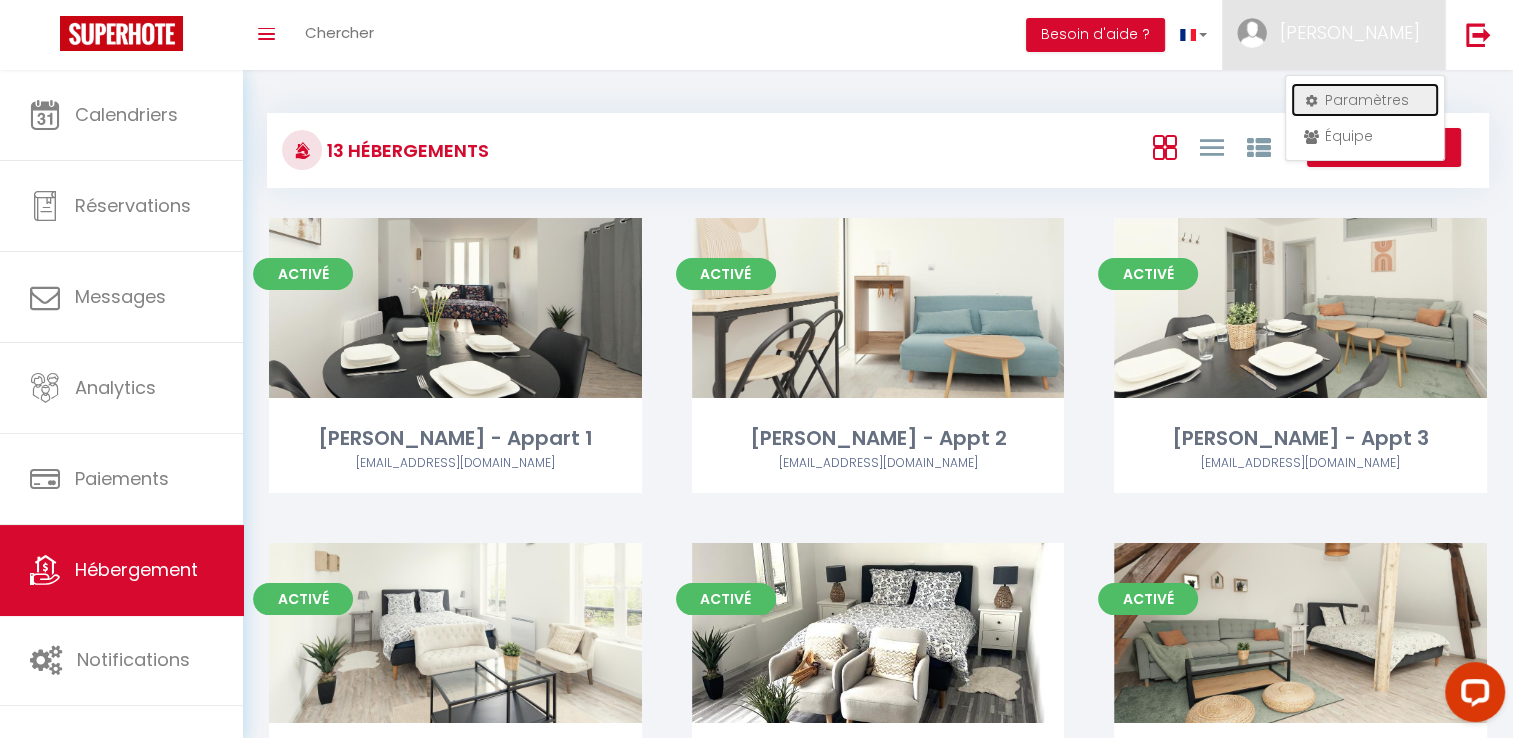 click on "Paramètres" at bounding box center [1365, 100] 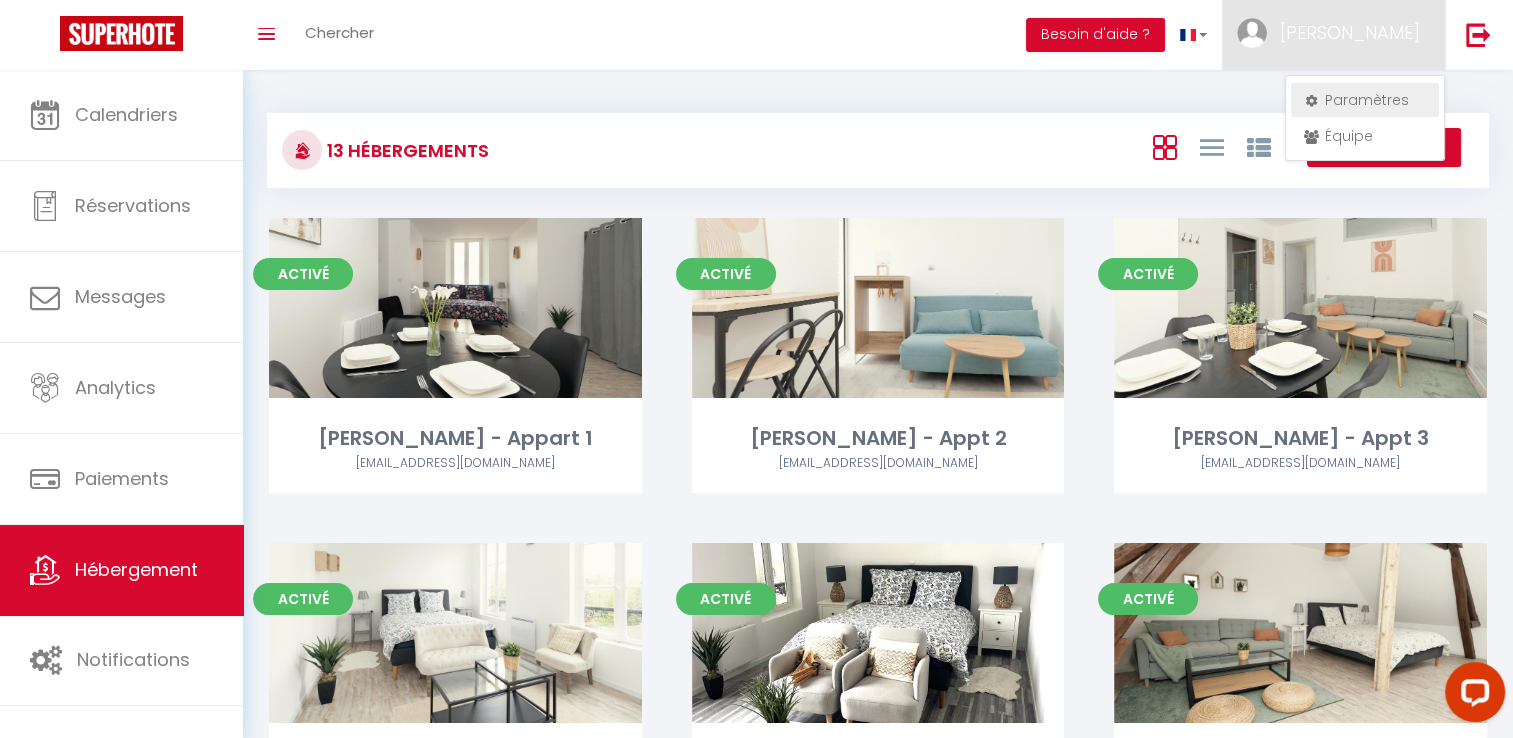 select on "fr" 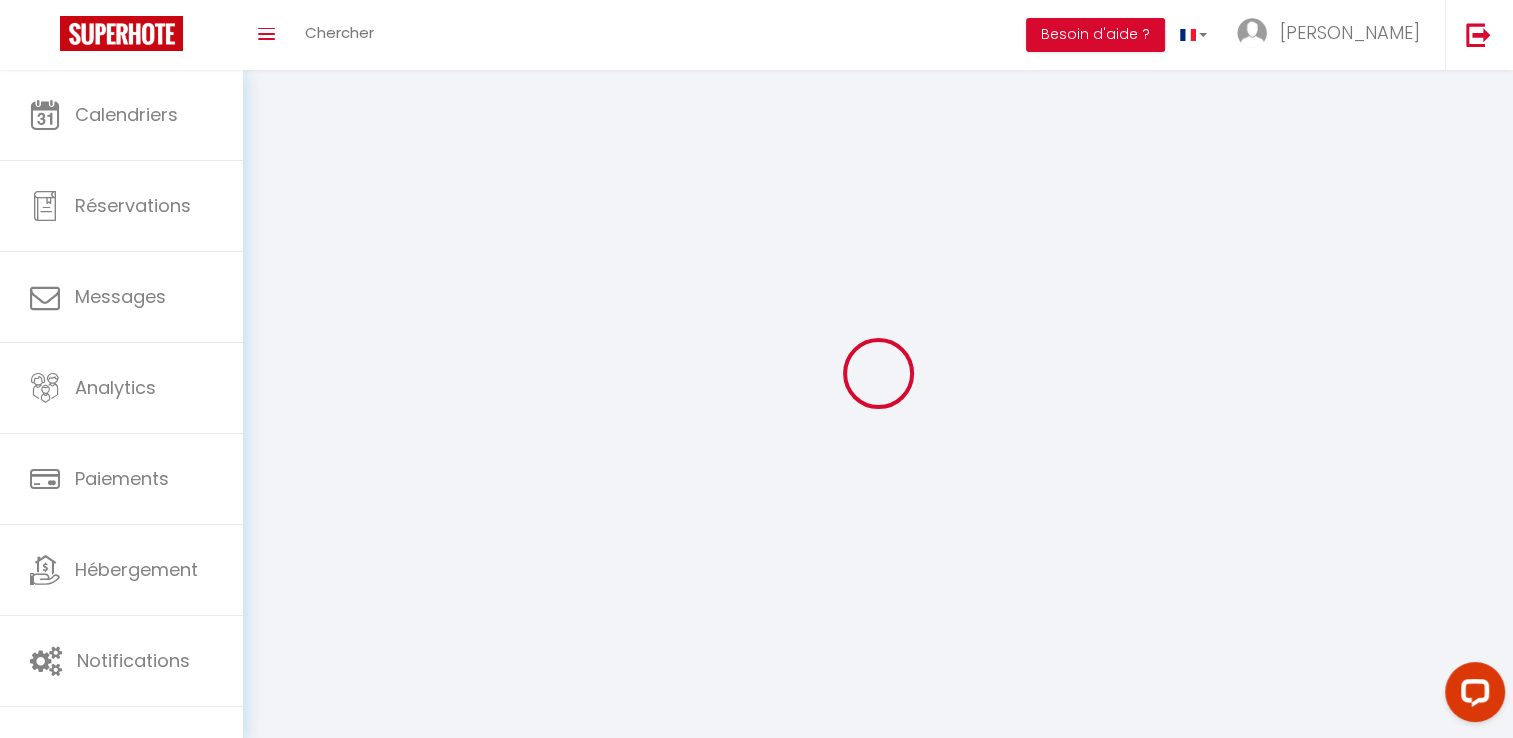 type on "[PERSON_NAME]" 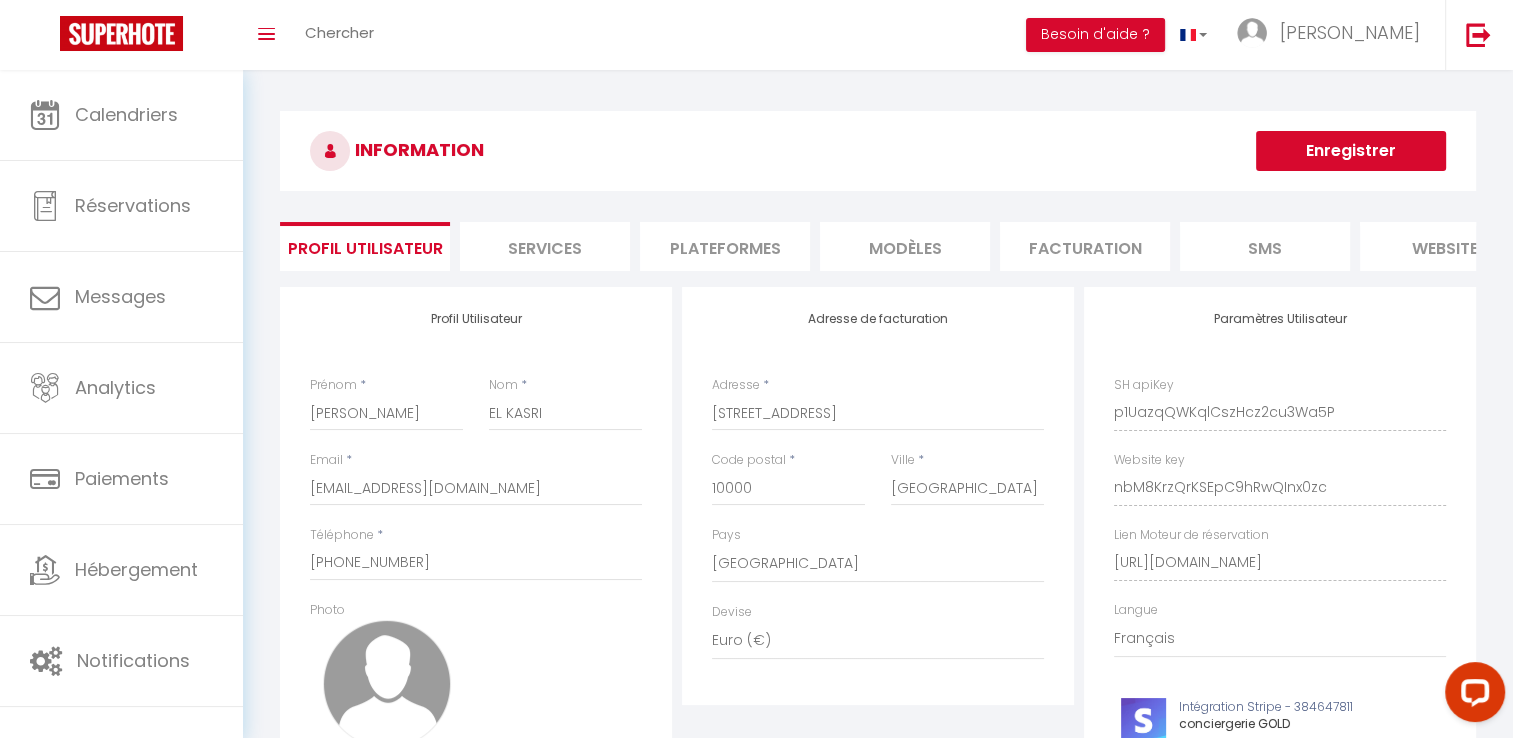 click on "website" at bounding box center (1445, 246) 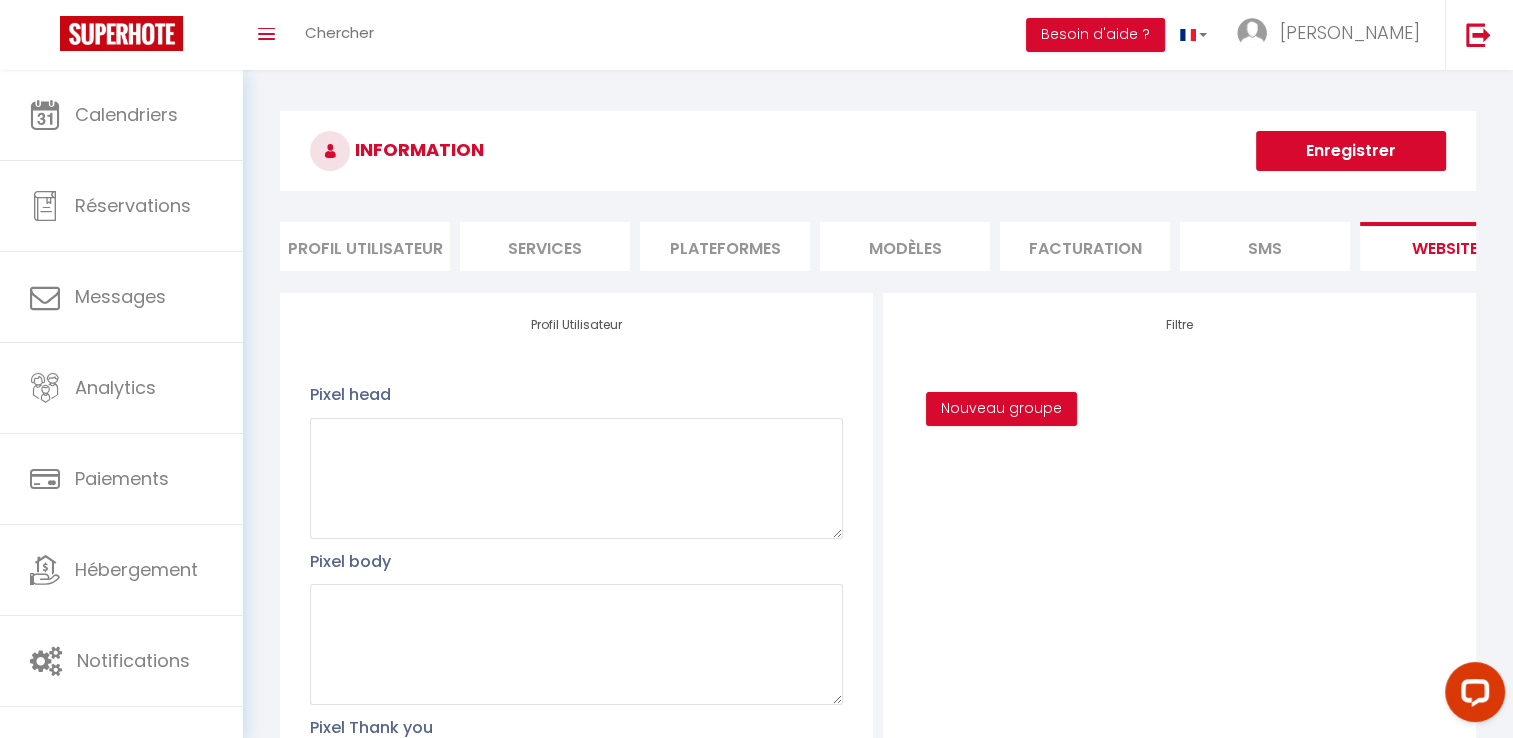 click on "SMS" at bounding box center (1265, 246) 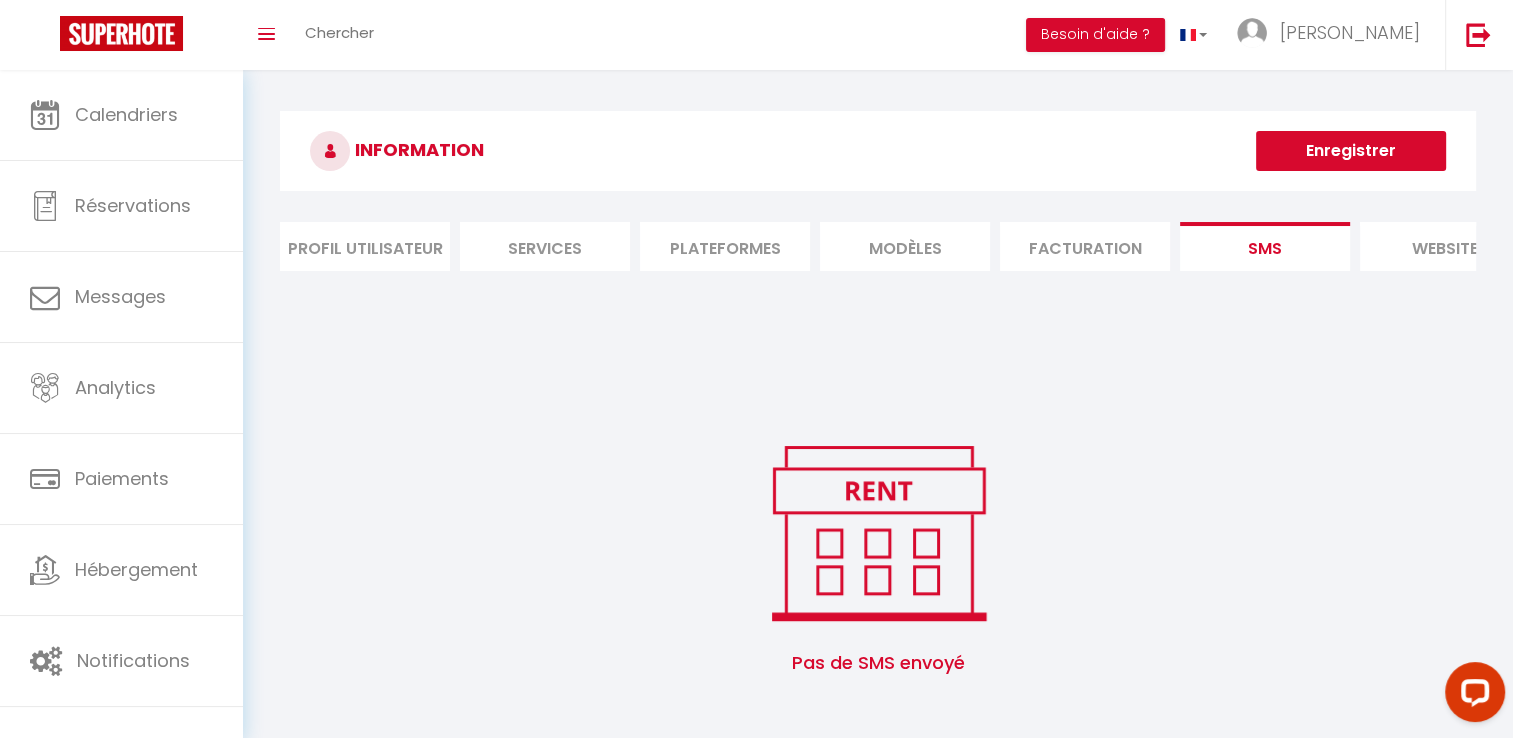 click on "Facturation" at bounding box center [1085, 246] 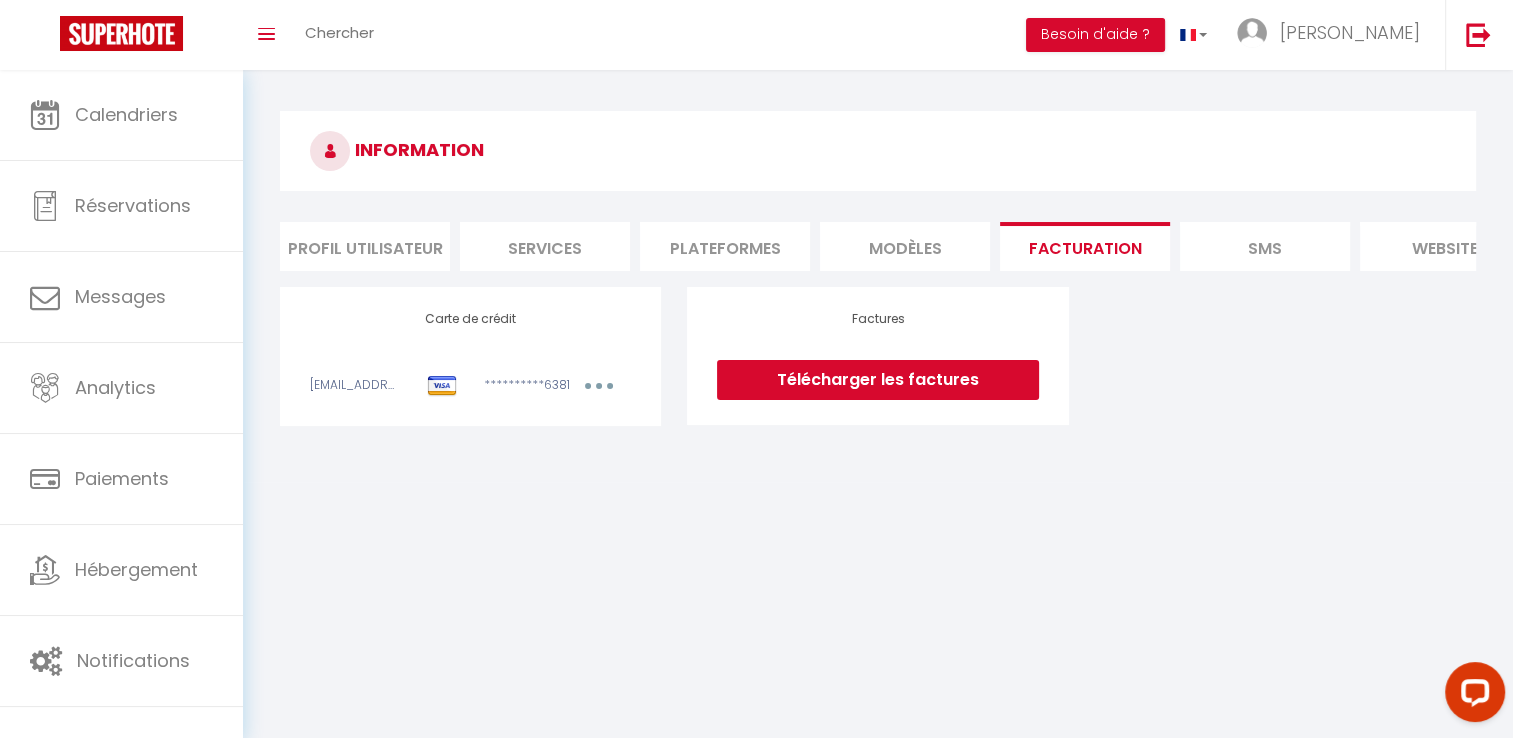 click on "MODÈLES" at bounding box center (905, 246) 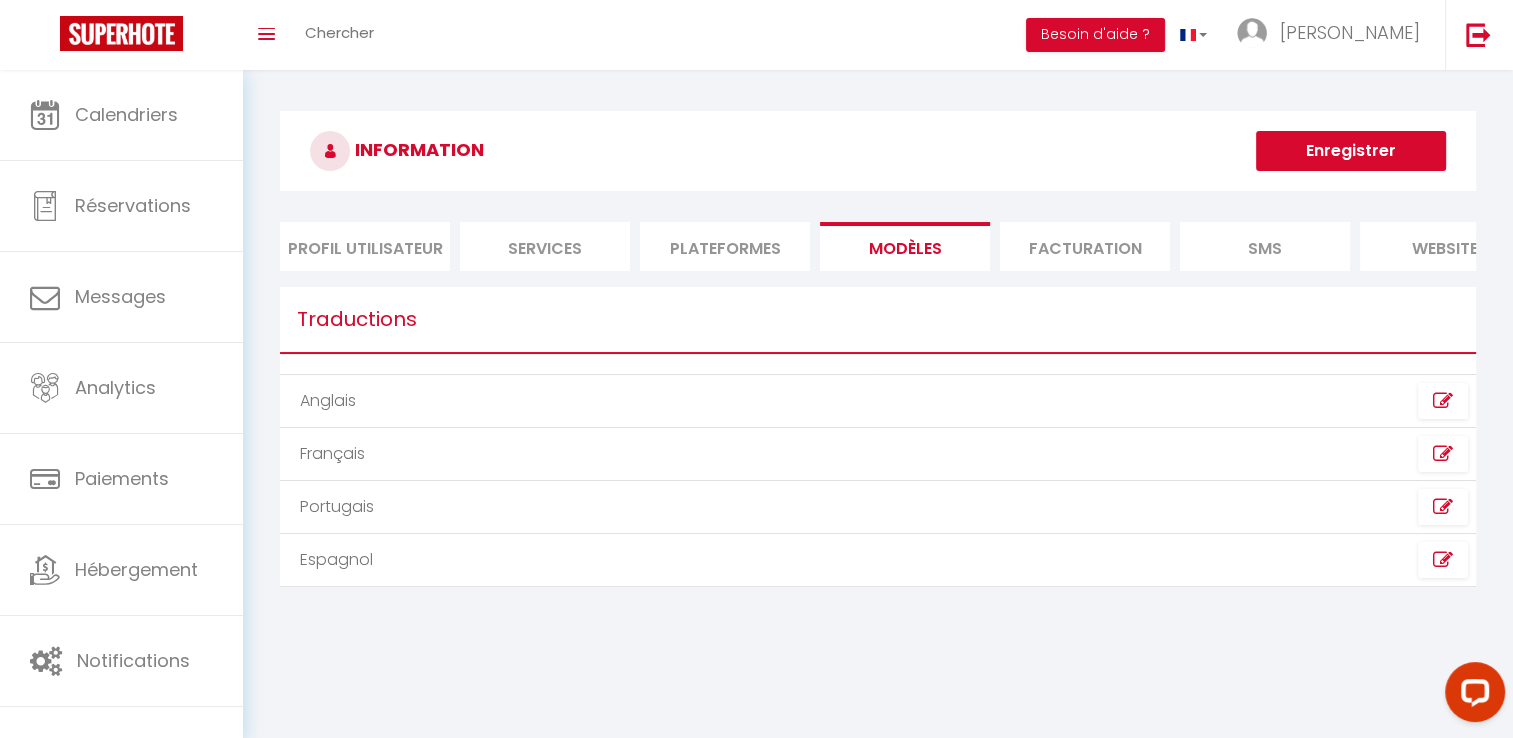click on "Plateformes" at bounding box center [725, 246] 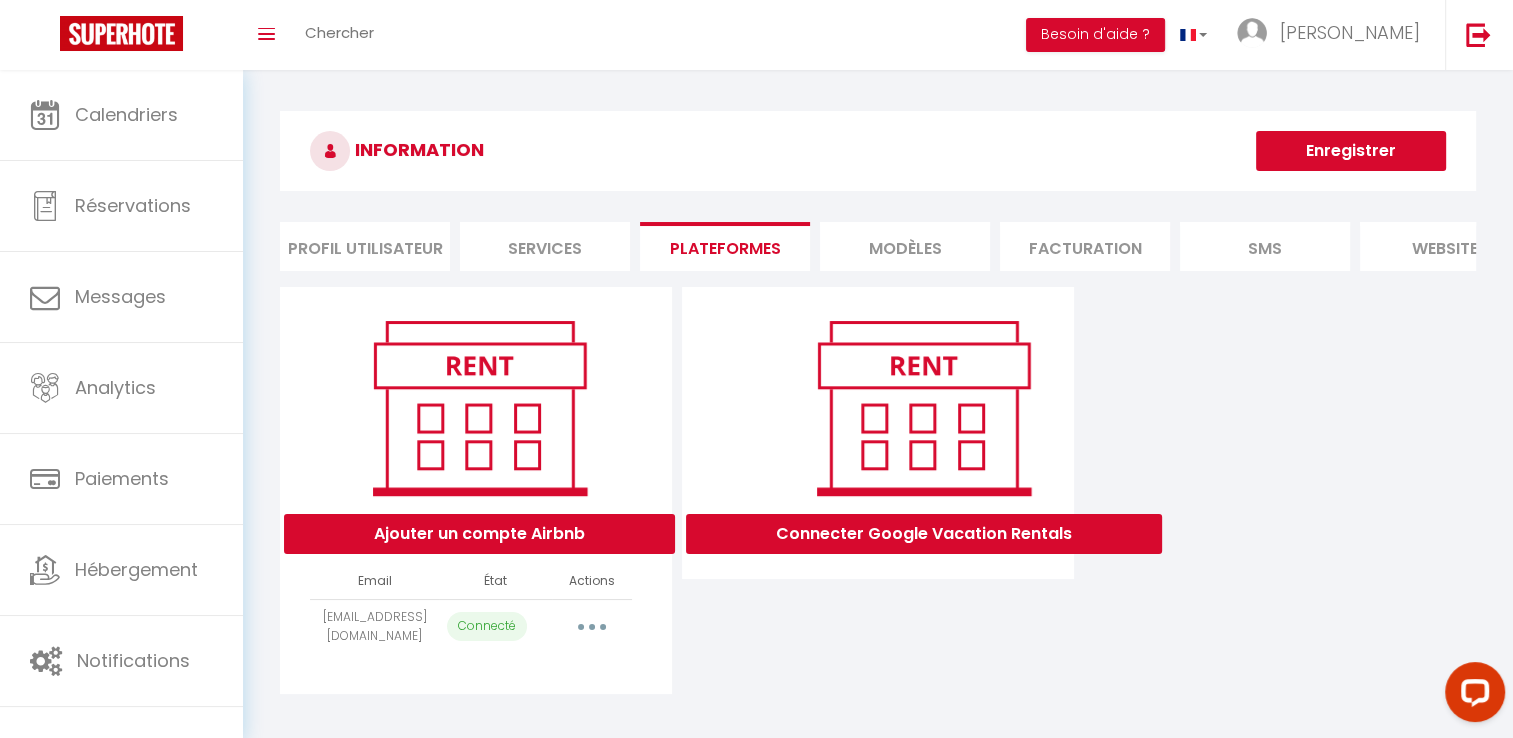 click at bounding box center (592, 627) 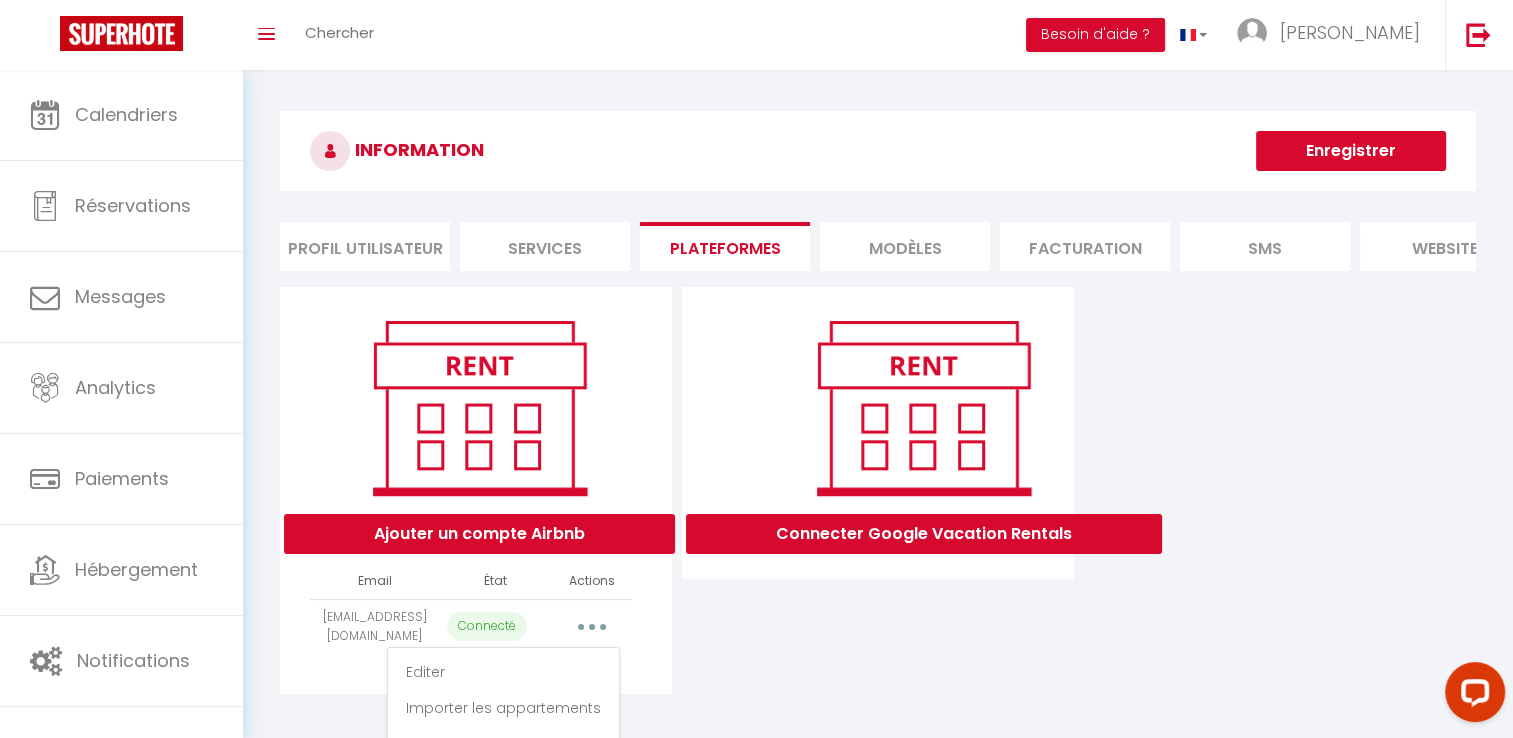 scroll, scrollTop: 81, scrollLeft: 0, axis: vertical 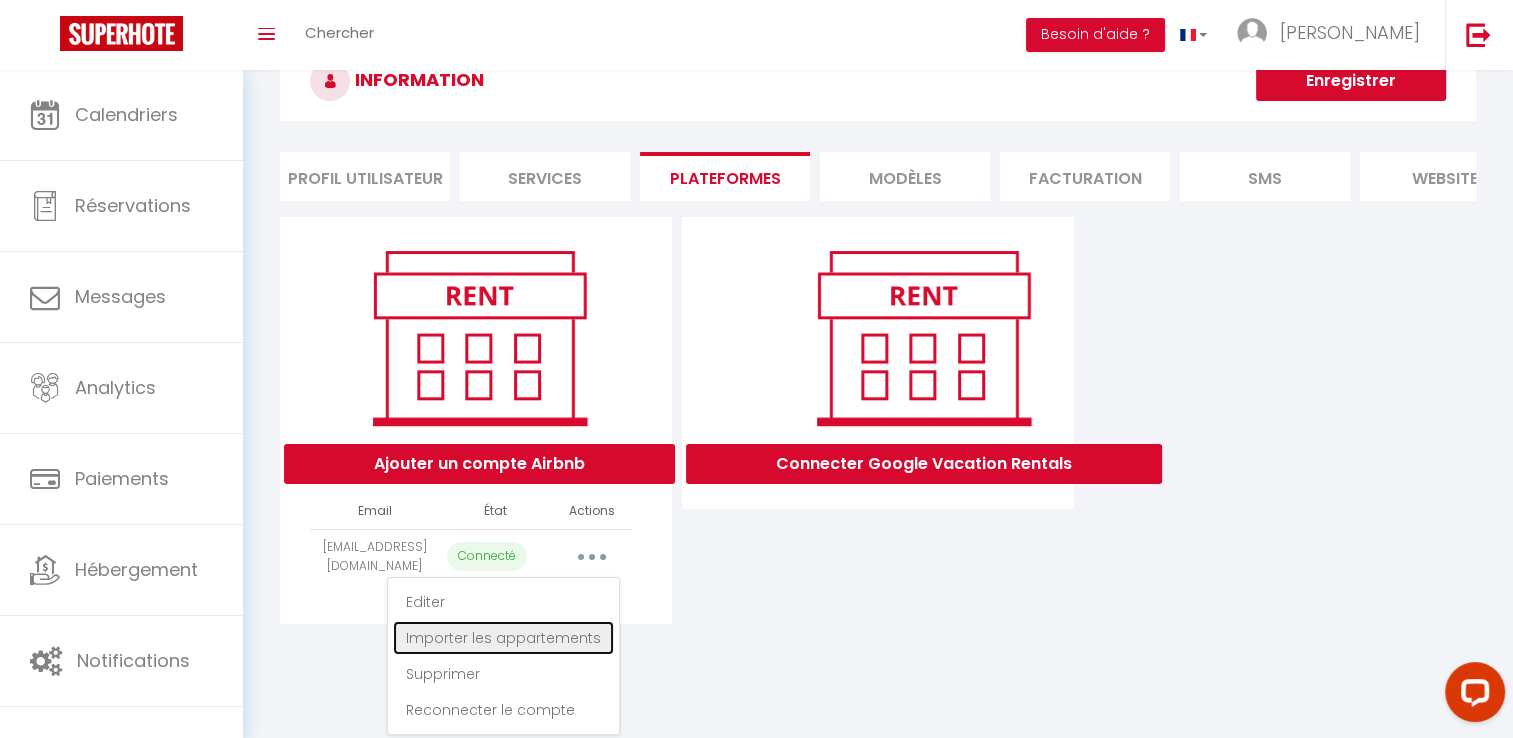 click on "Importer les appartements" at bounding box center (503, 638) 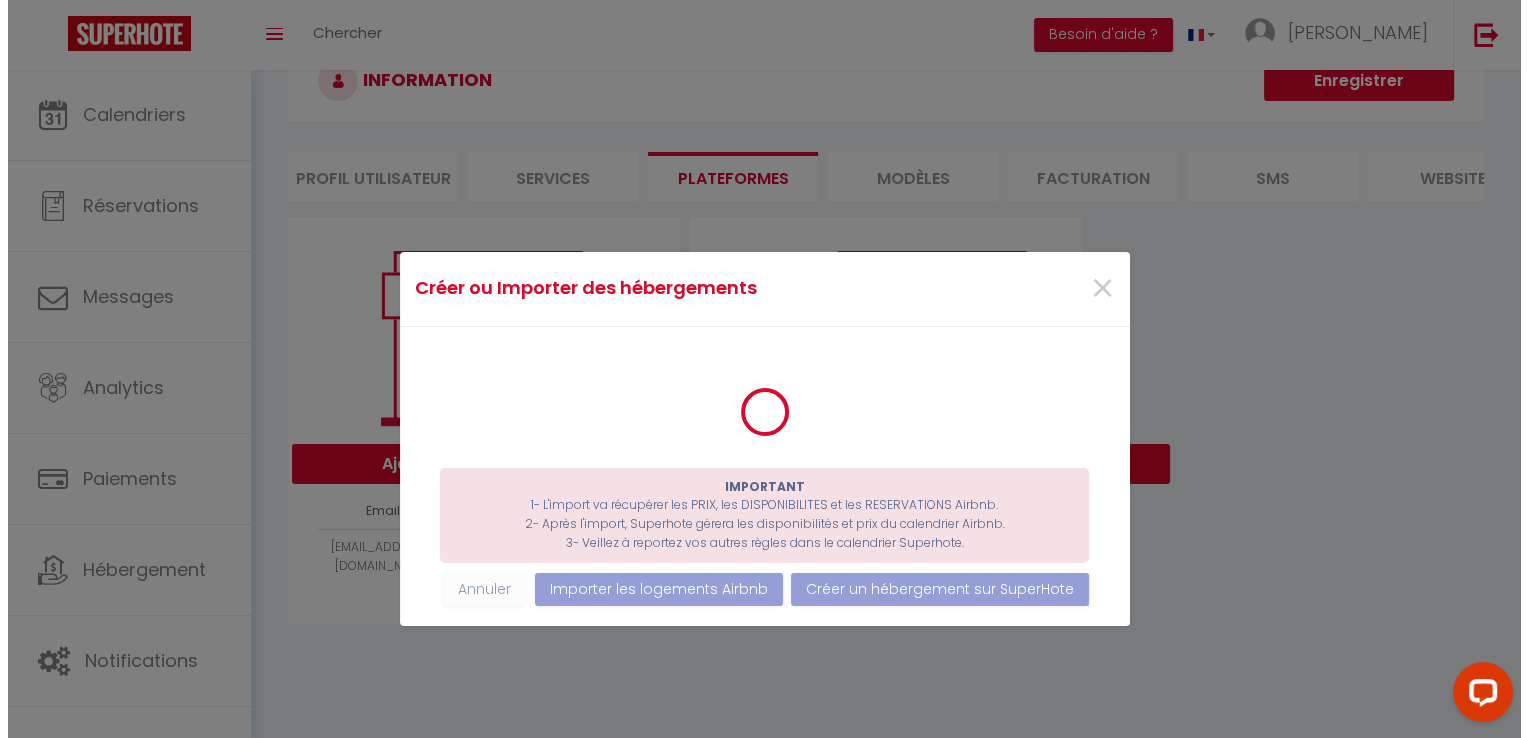 scroll, scrollTop: 70, scrollLeft: 0, axis: vertical 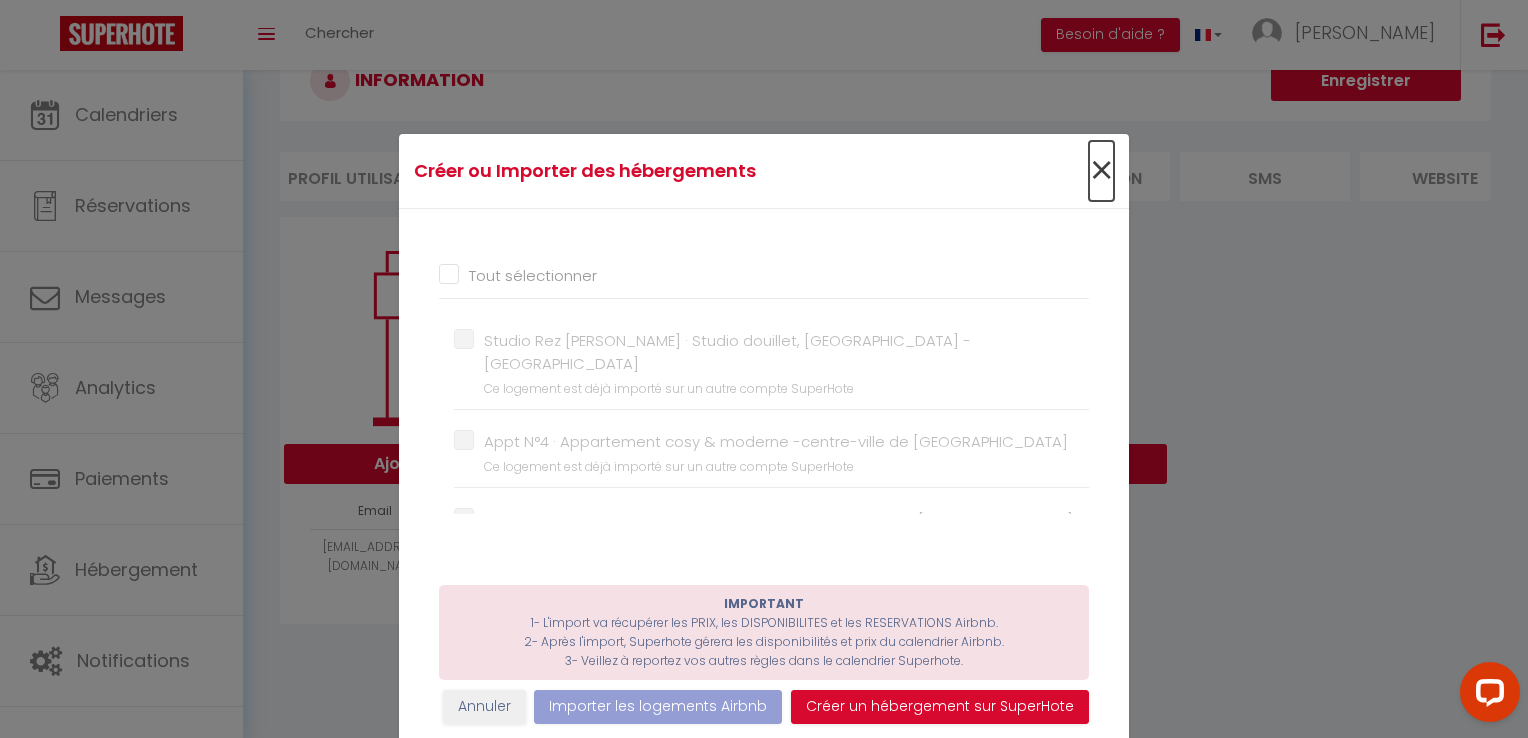 click on "×" at bounding box center [1101, 171] 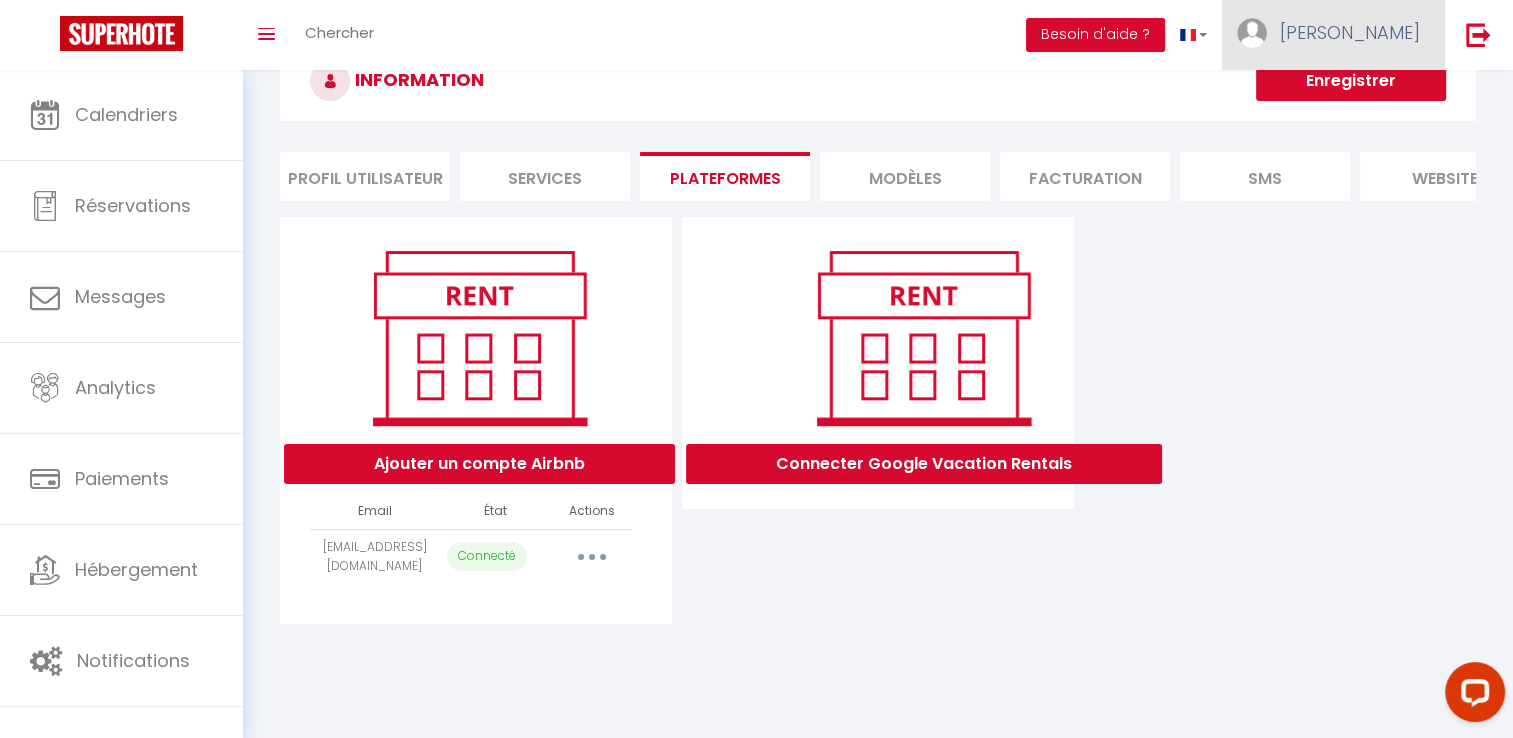 click on "[PERSON_NAME]" at bounding box center [1350, 32] 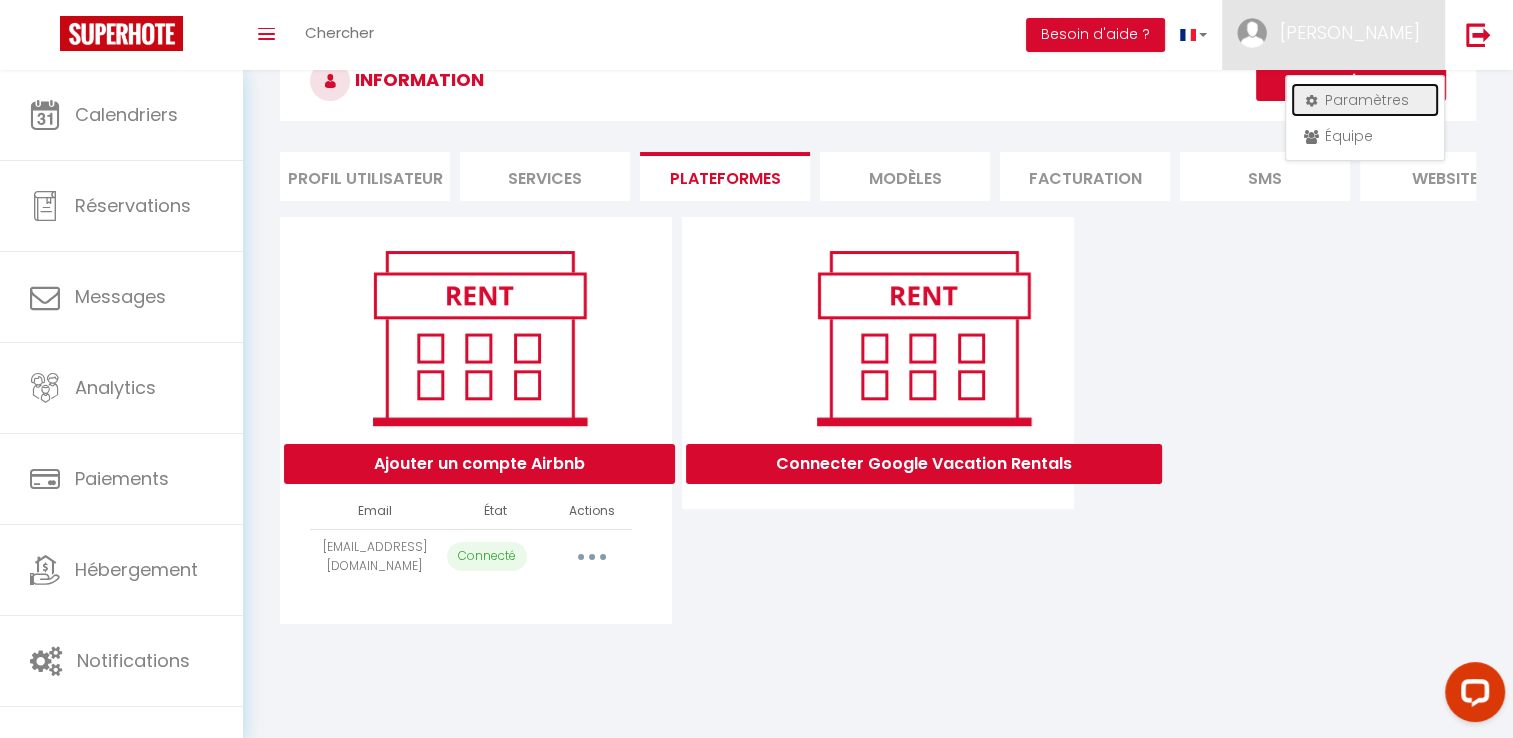 click on "Paramètres" at bounding box center (1365, 100) 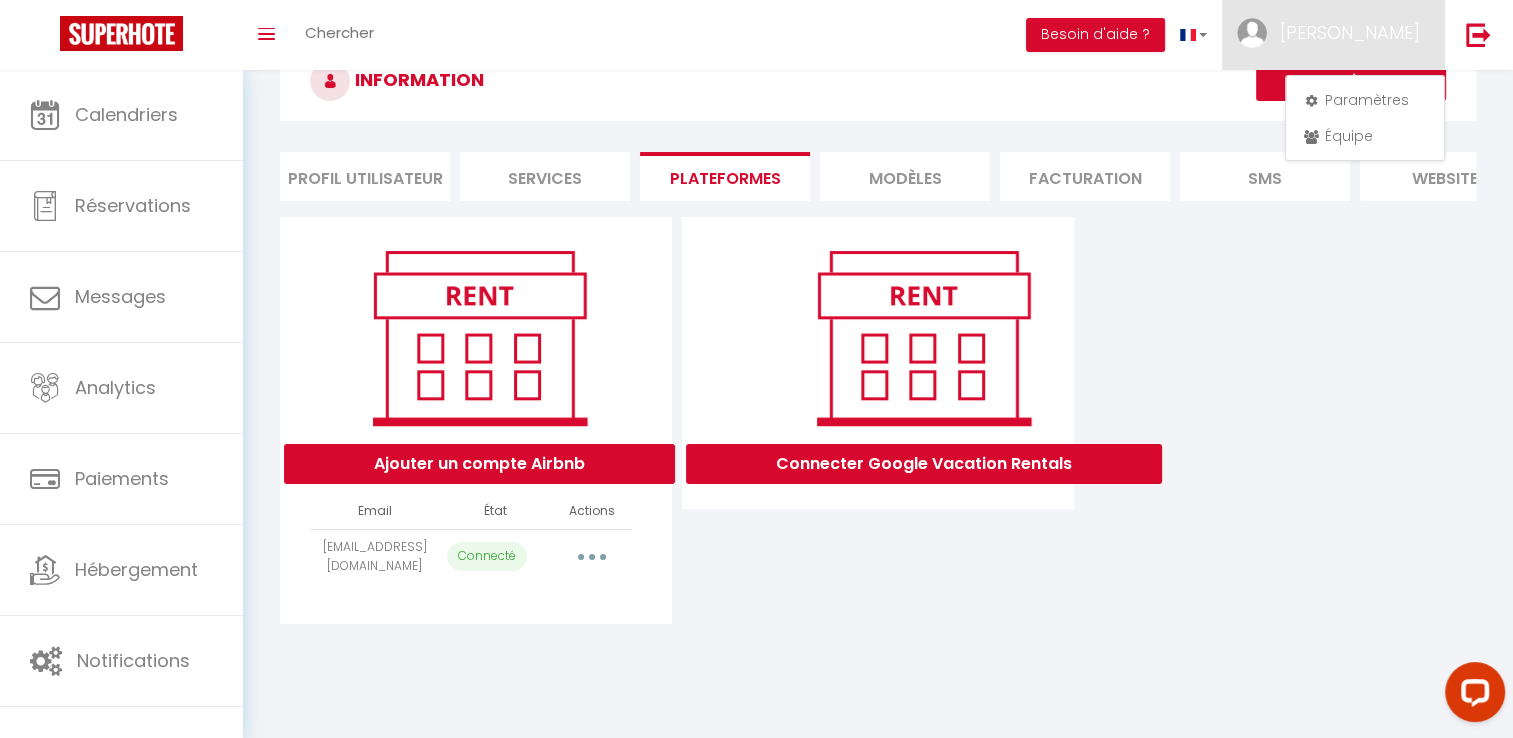 click at bounding box center [592, 557] 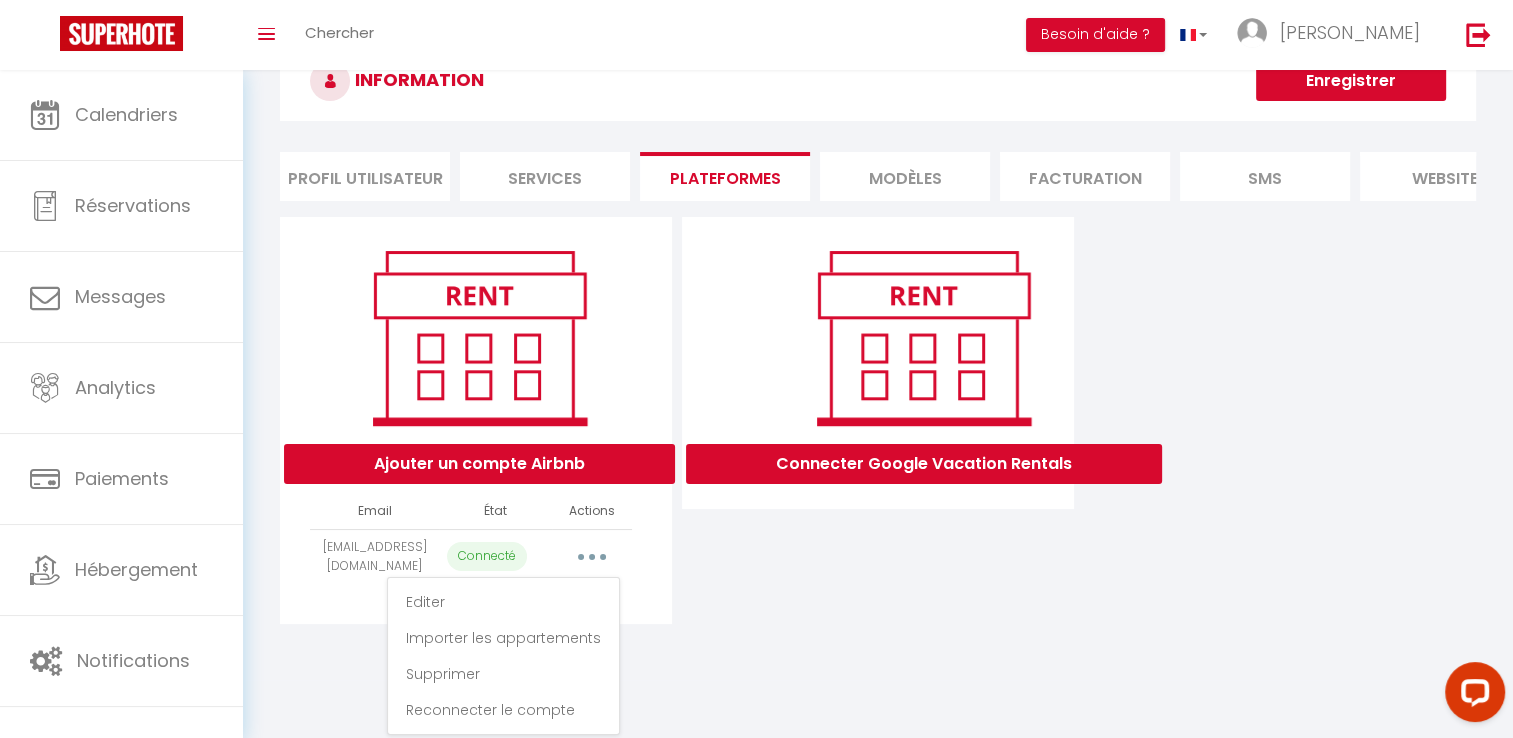 scroll, scrollTop: 81, scrollLeft: 0, axis: vertical 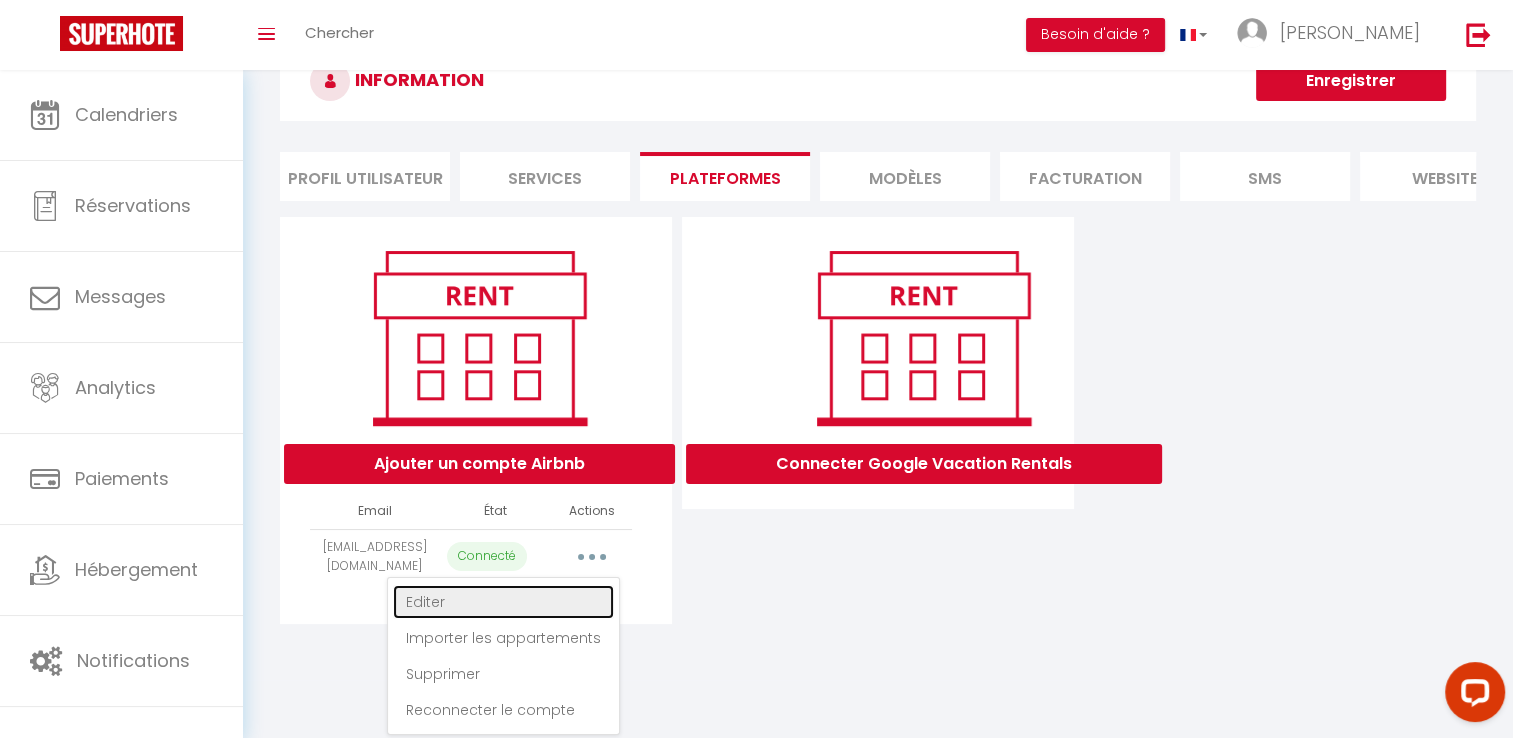 click on "Editer" at bounding box center [503, 602] 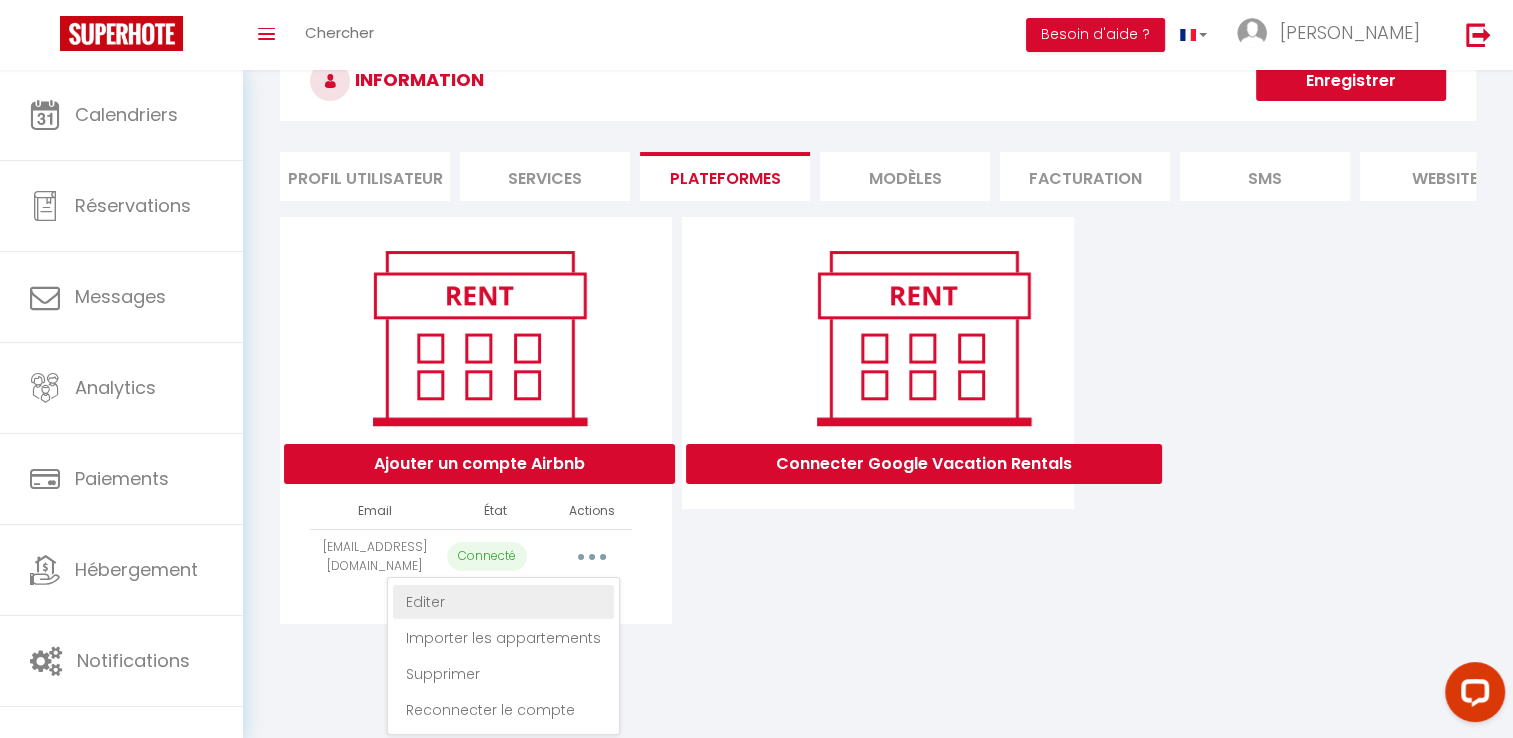 scroll, scrollTop: 70, scrollLeft: 0, axis: vertical 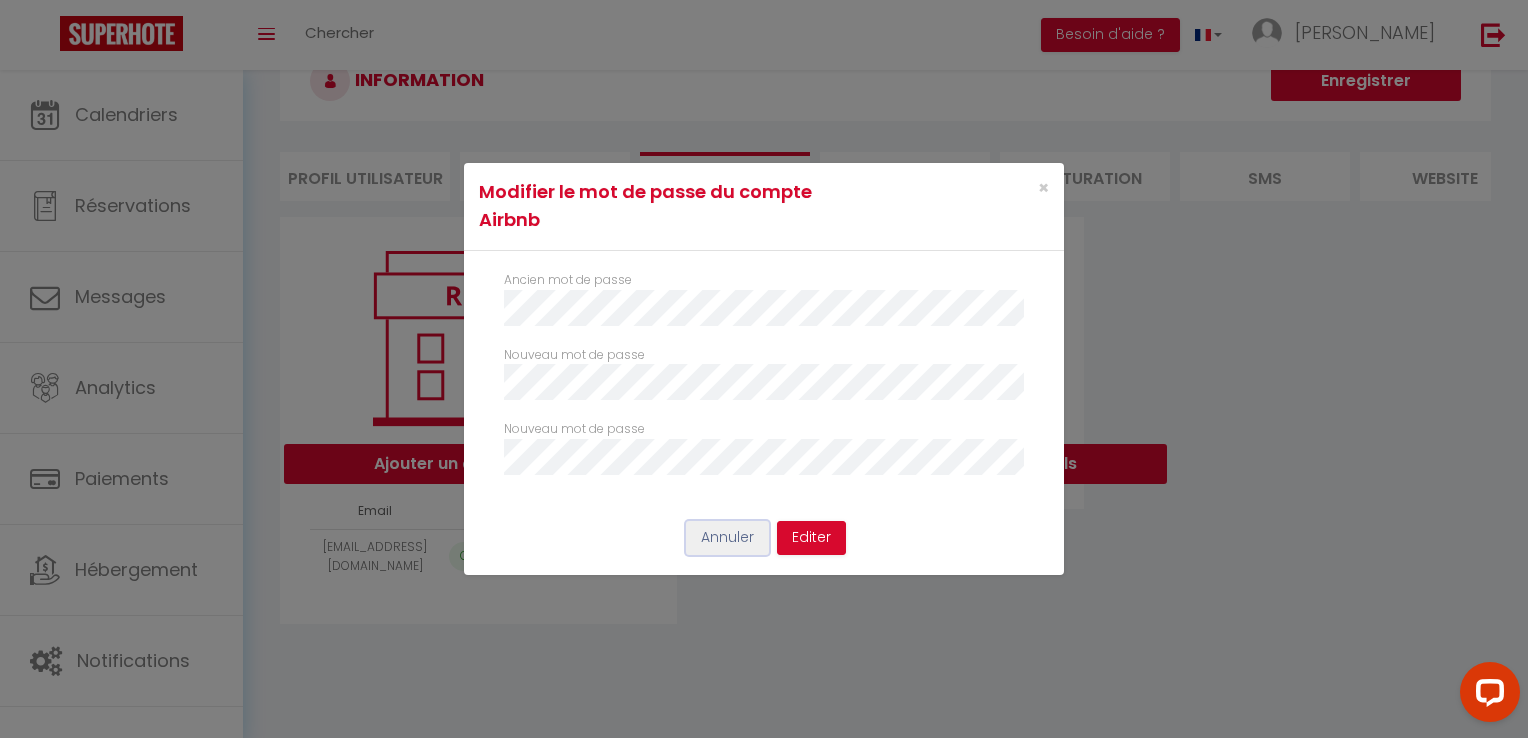 click on "Annuler" at bounding box center [727, 538] 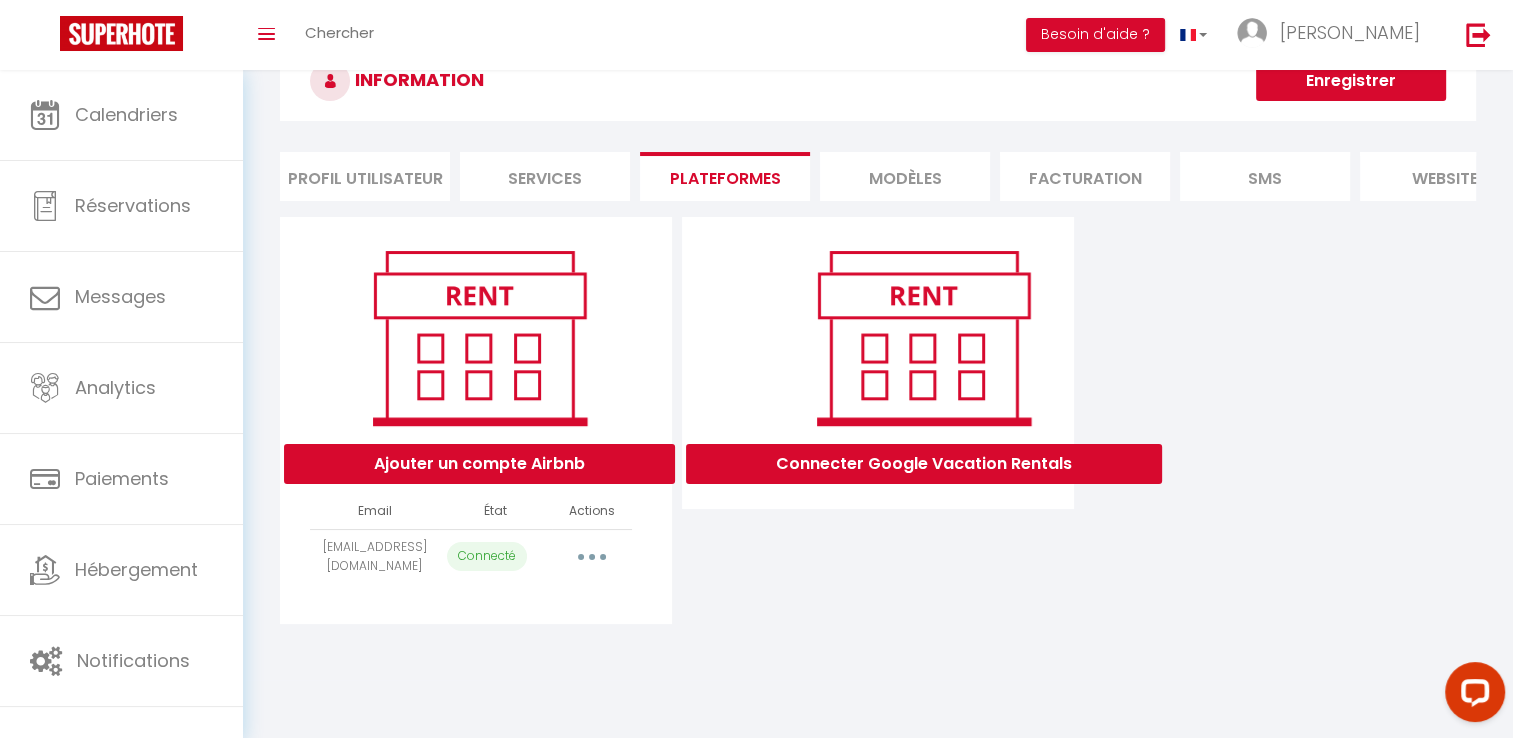 click at bounding box center [592, 557] 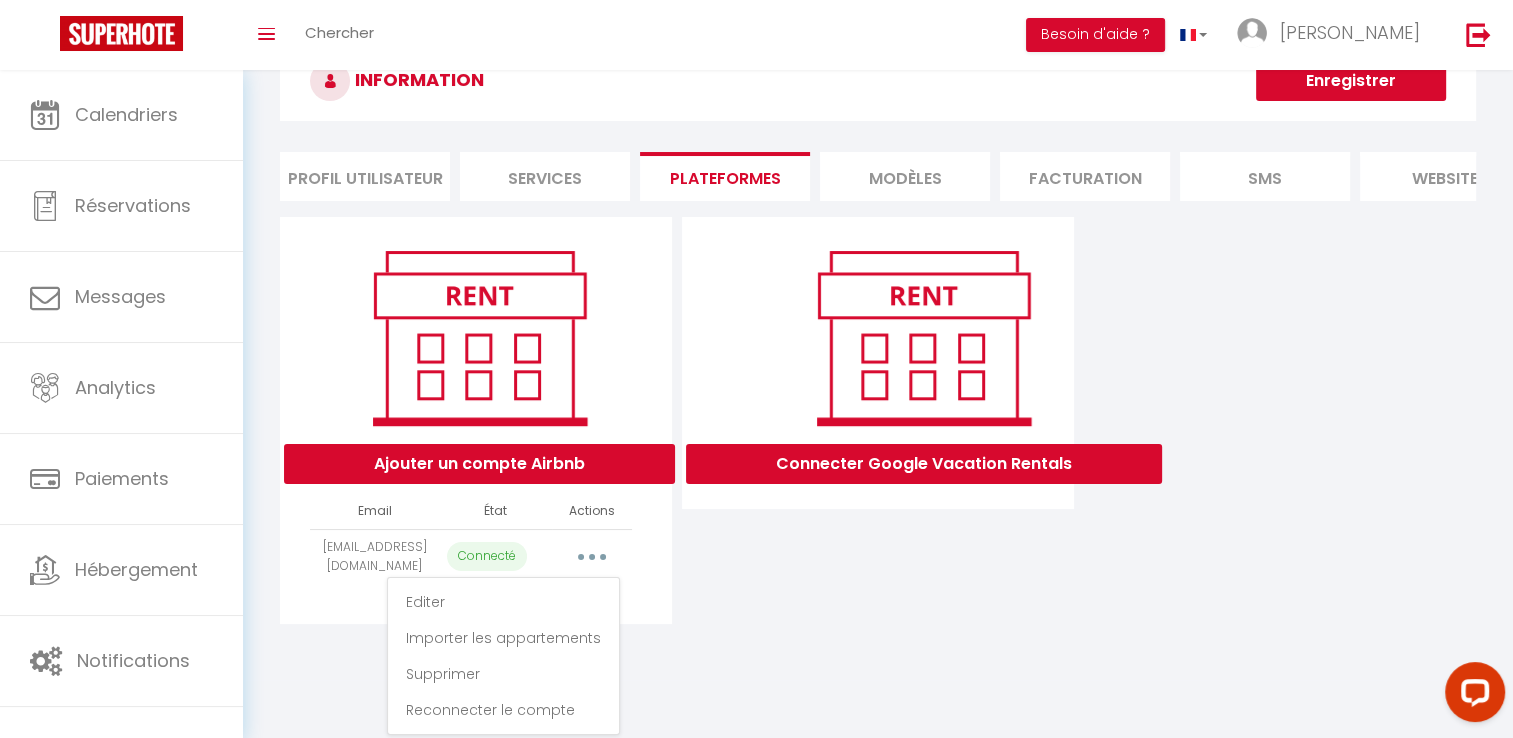 click on "Connecter Google Vacation Rentals" at bounding box center [878, 363] 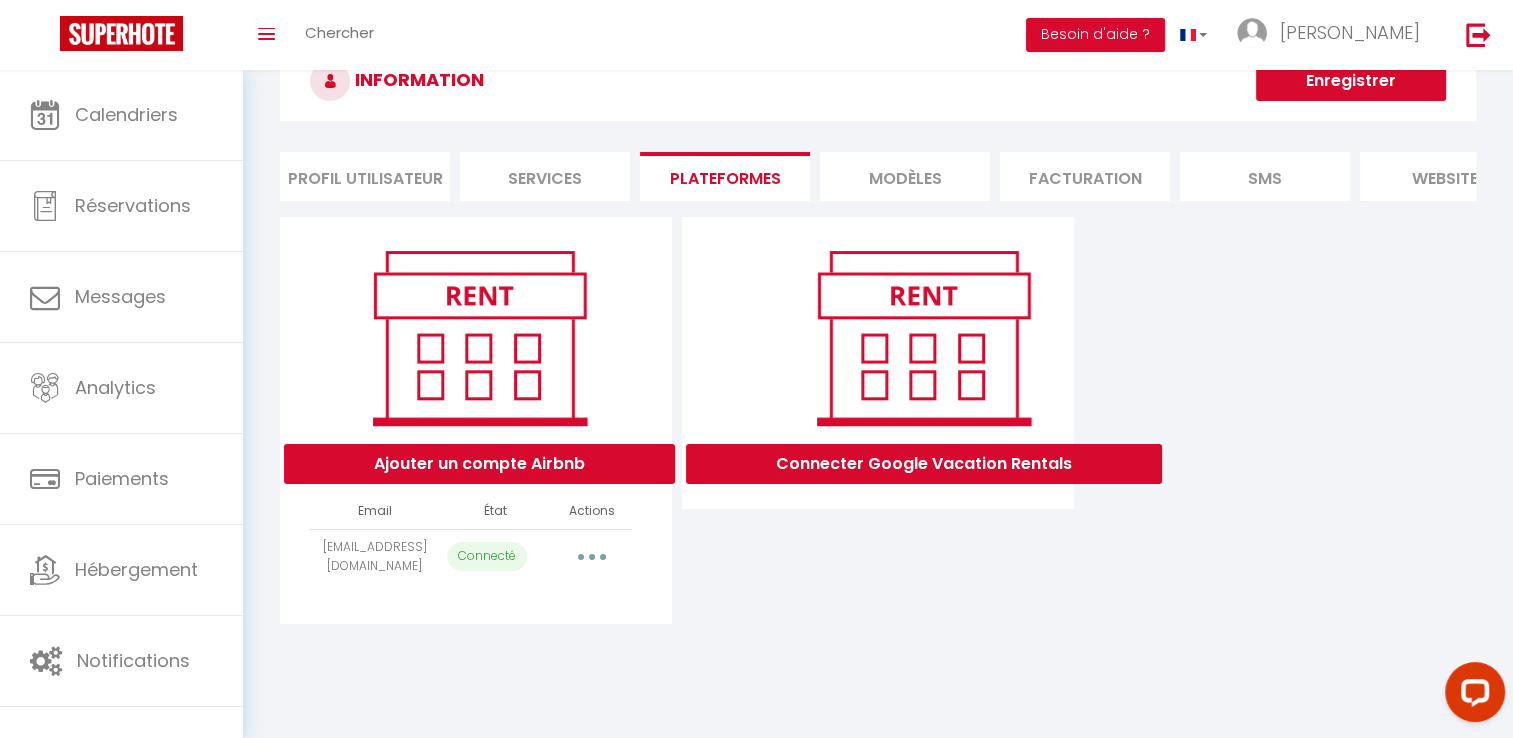 click at bounding box center (592, 557) 